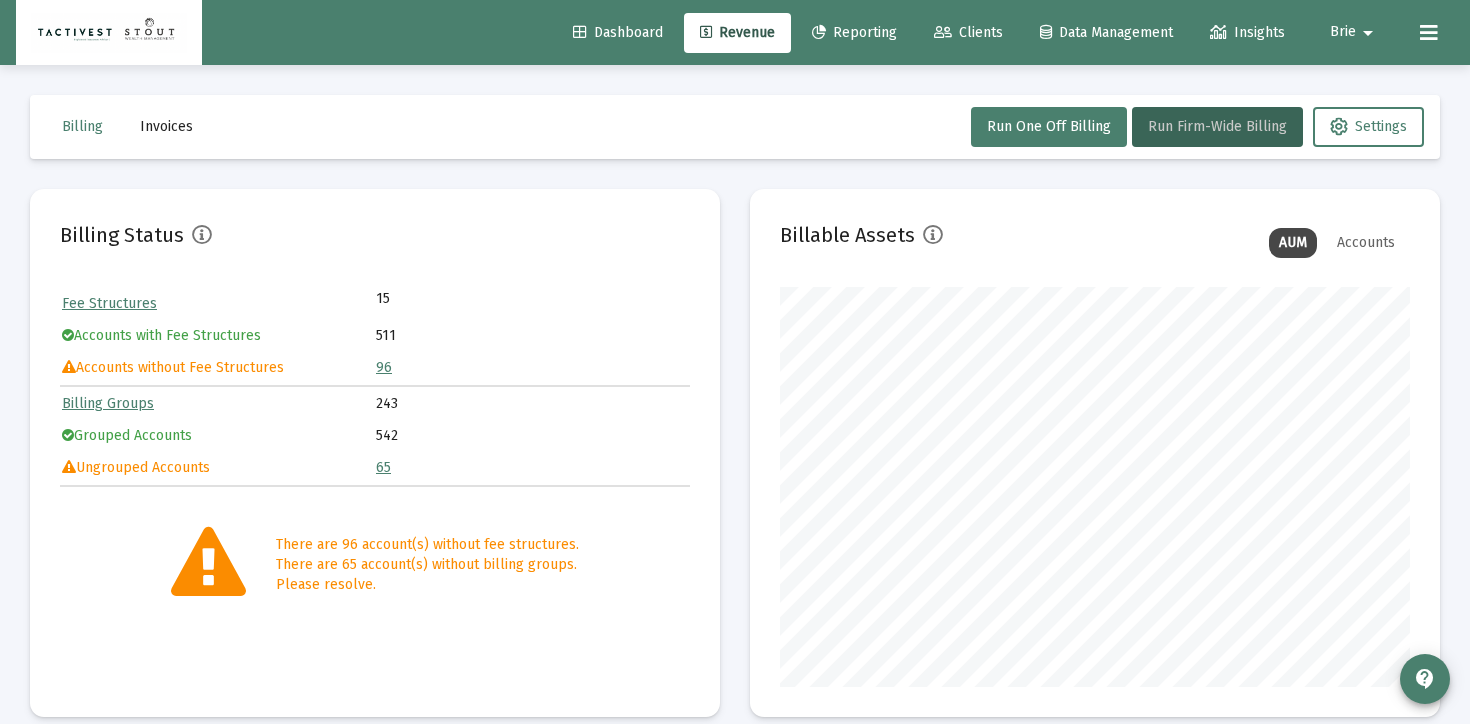 scroll, scrollTop: 0, scrollLeft: 0, axis: both 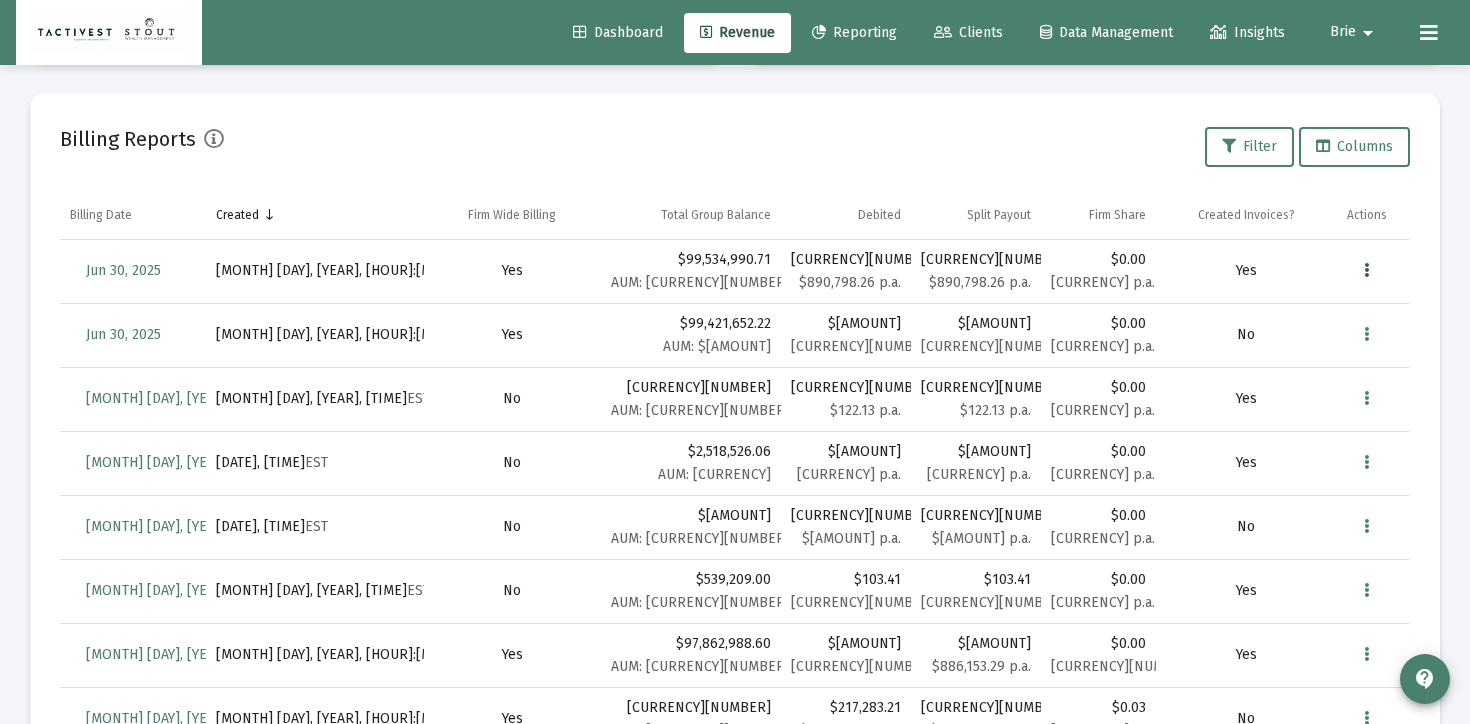 click at bounding box center (1366, 271) 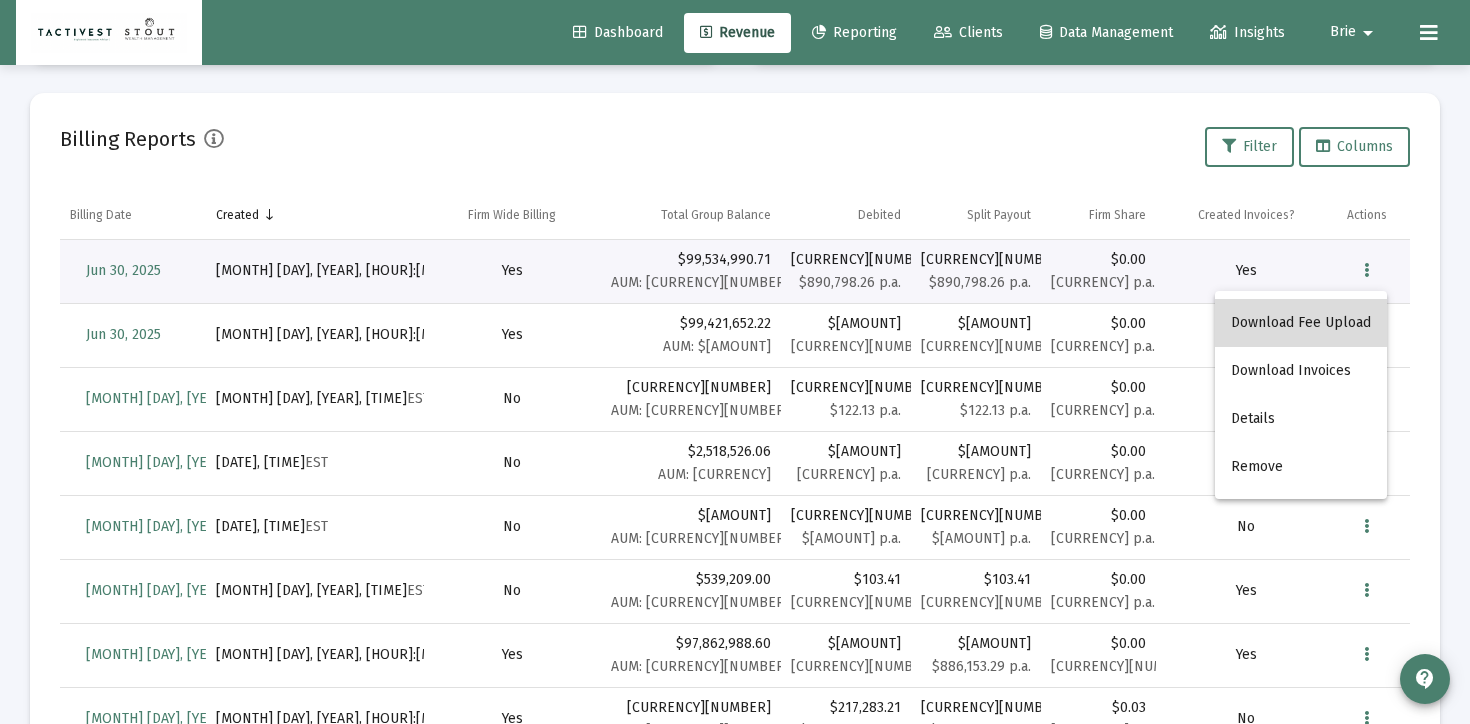click on "Download Fee Upload" at bounding box center [1301, 323] 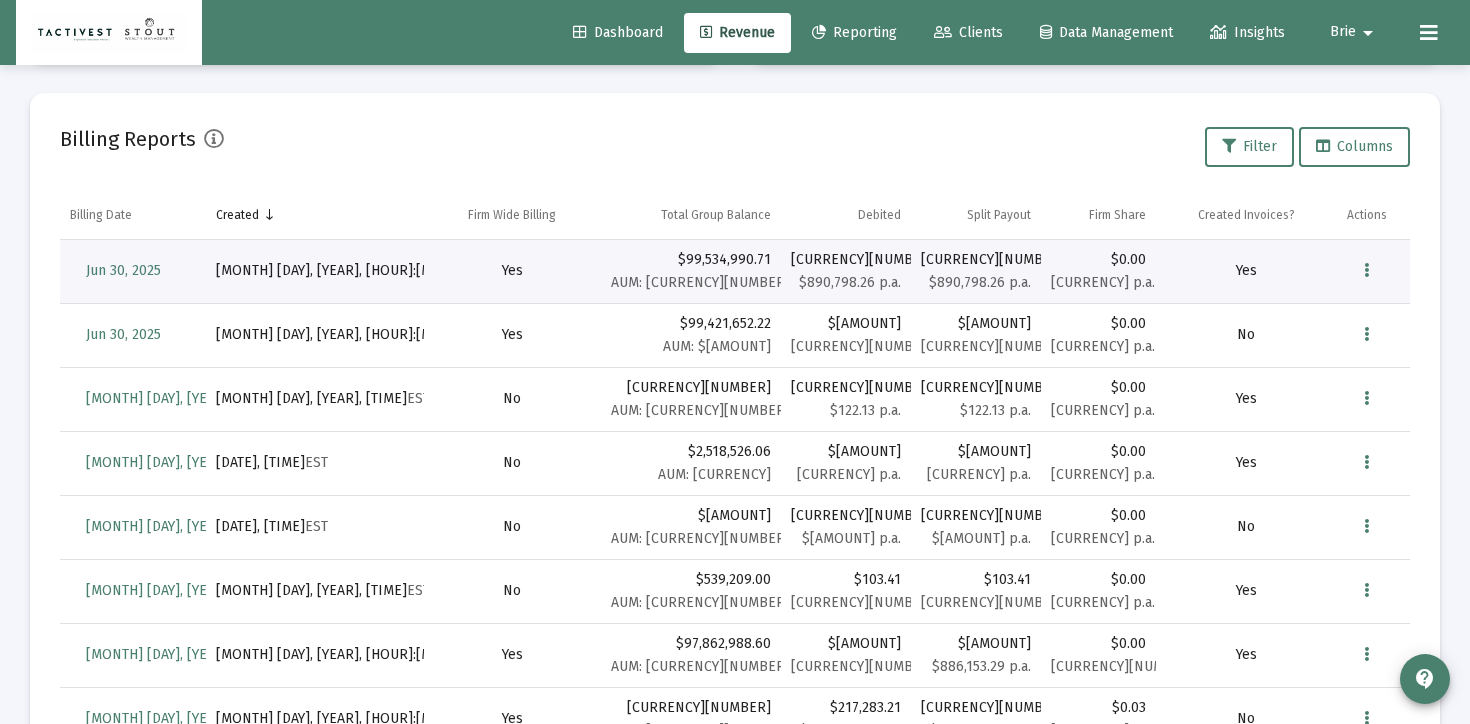 click on "Clients" at bounding box center [968, 33] 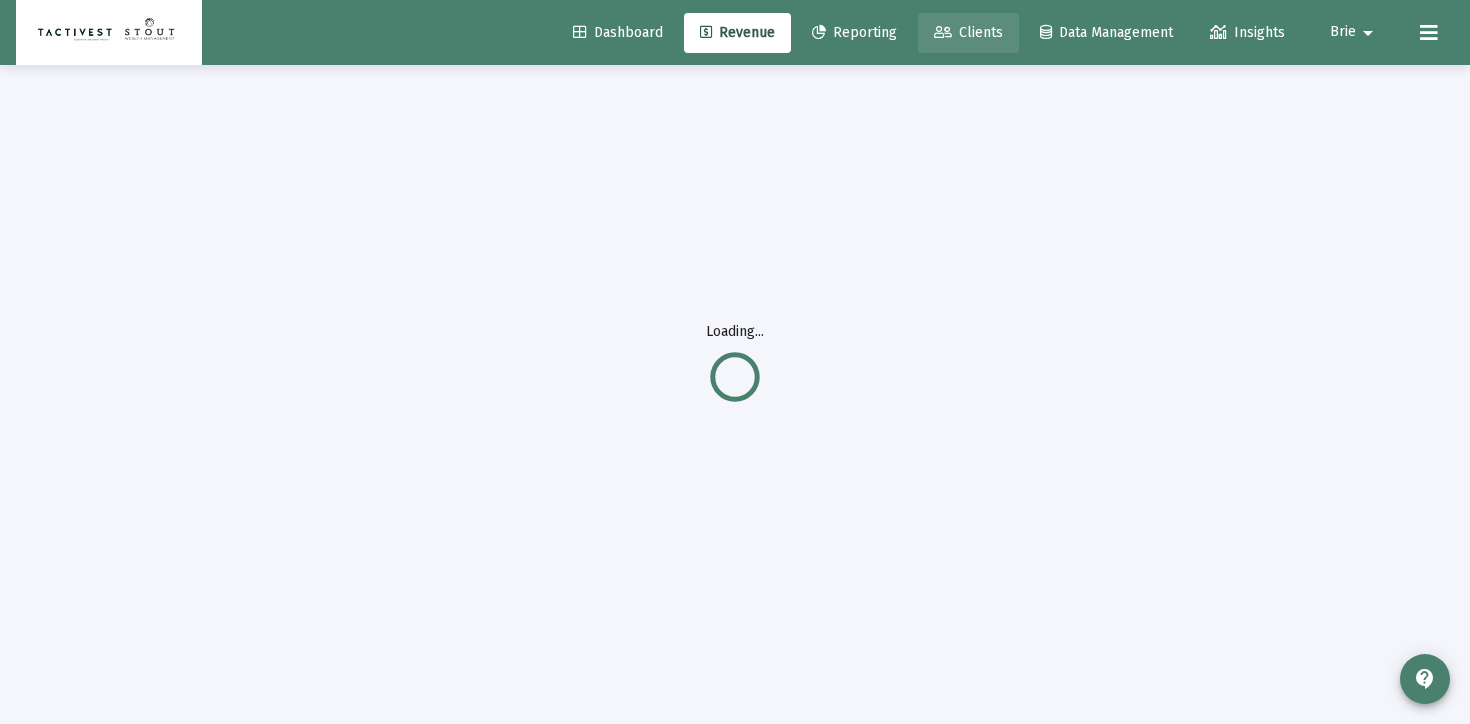 scroll, scrollTop: 65, scrollLeft: 0, axis: vertical 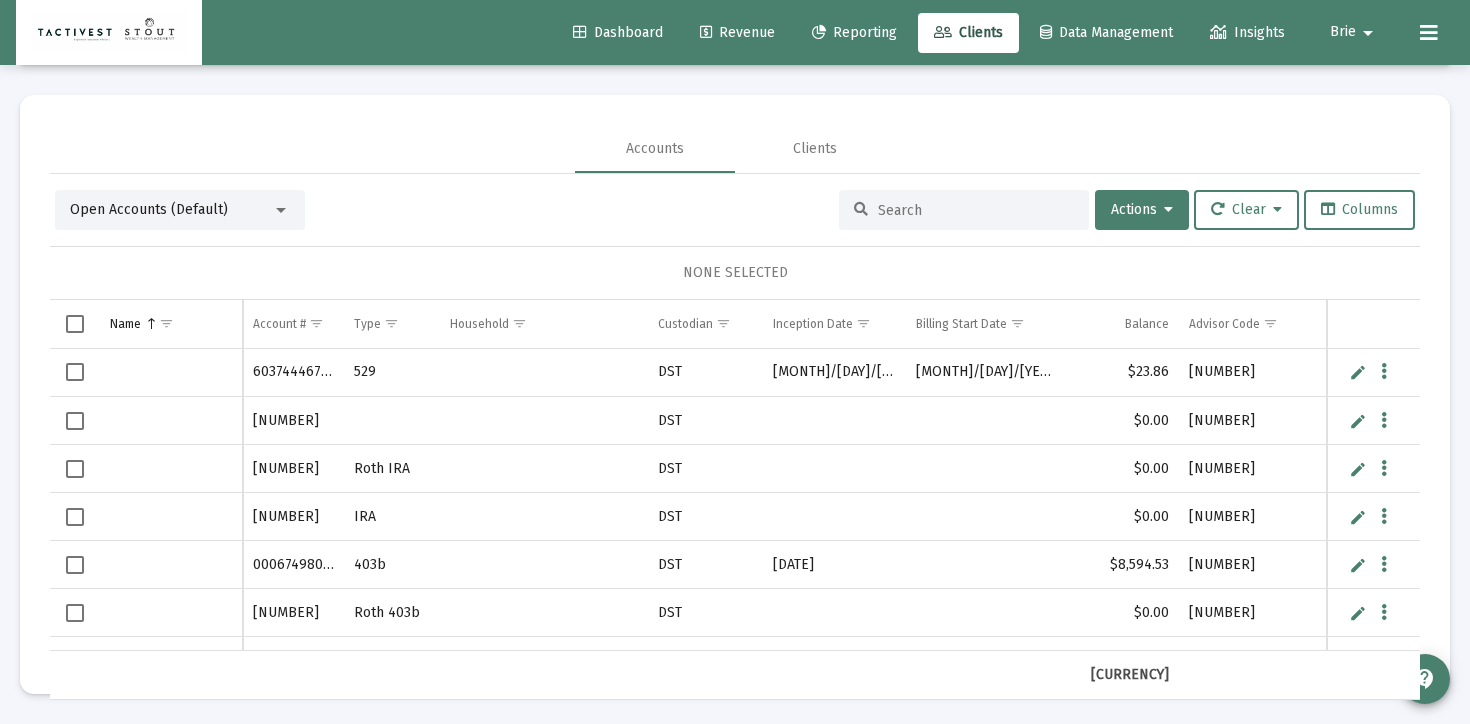 click at bounding box center [976, 210] 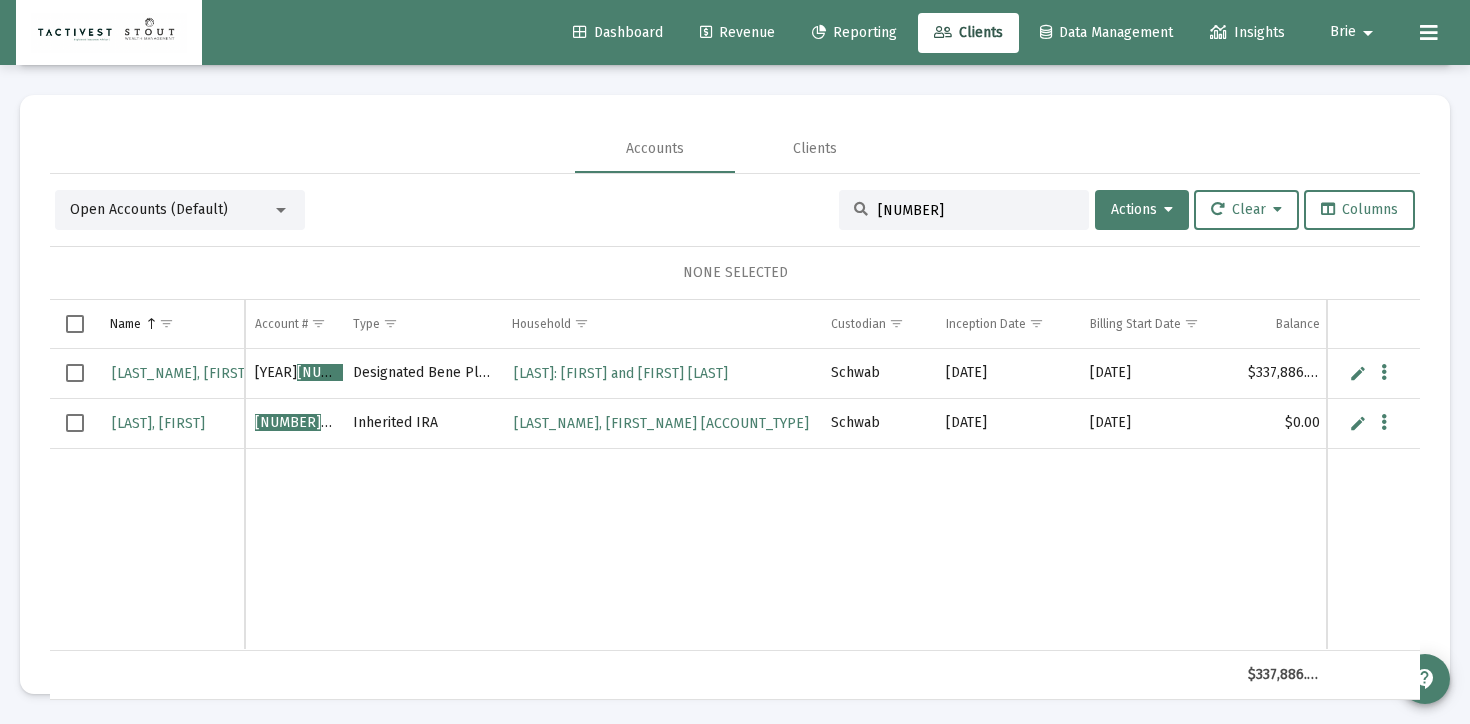 click on "[NUMBER]" at bounding box center [976, 210] 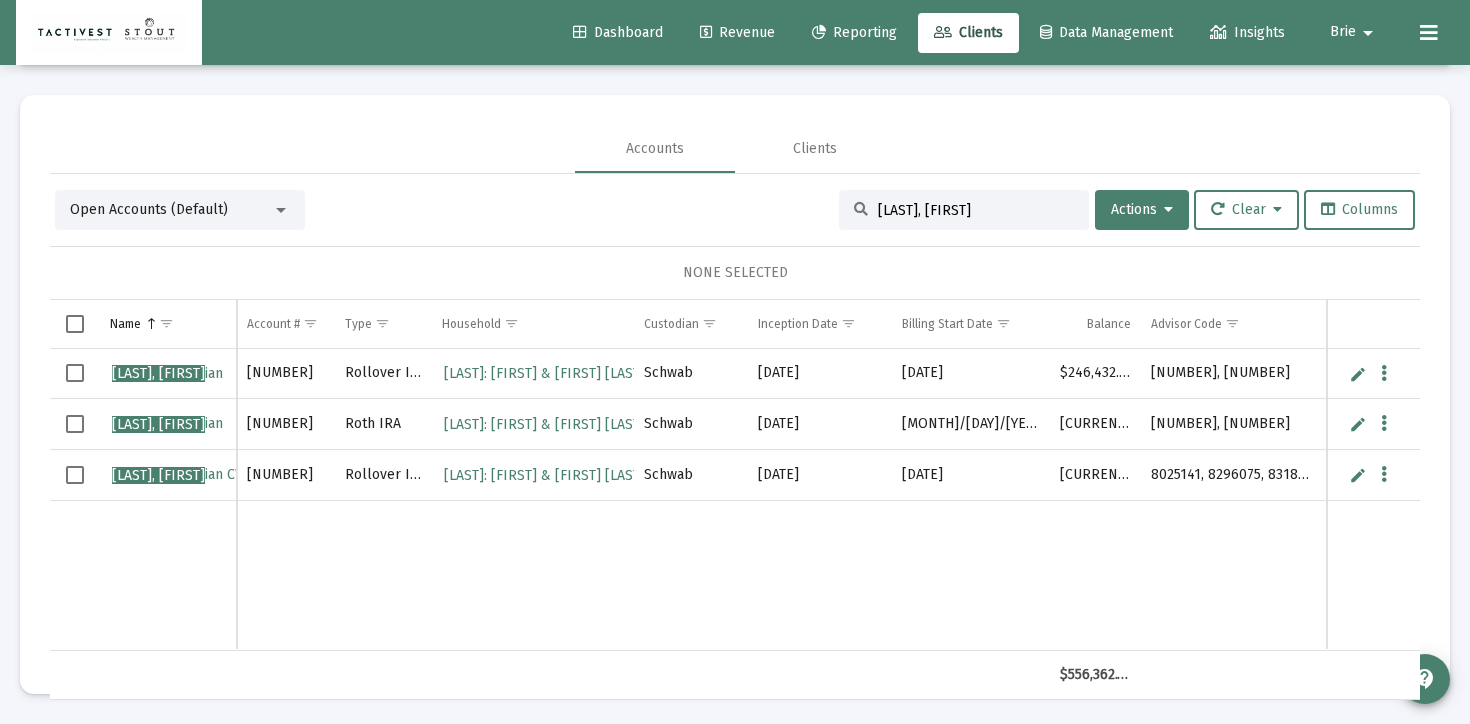 type on "[LAST], [FIRST]" 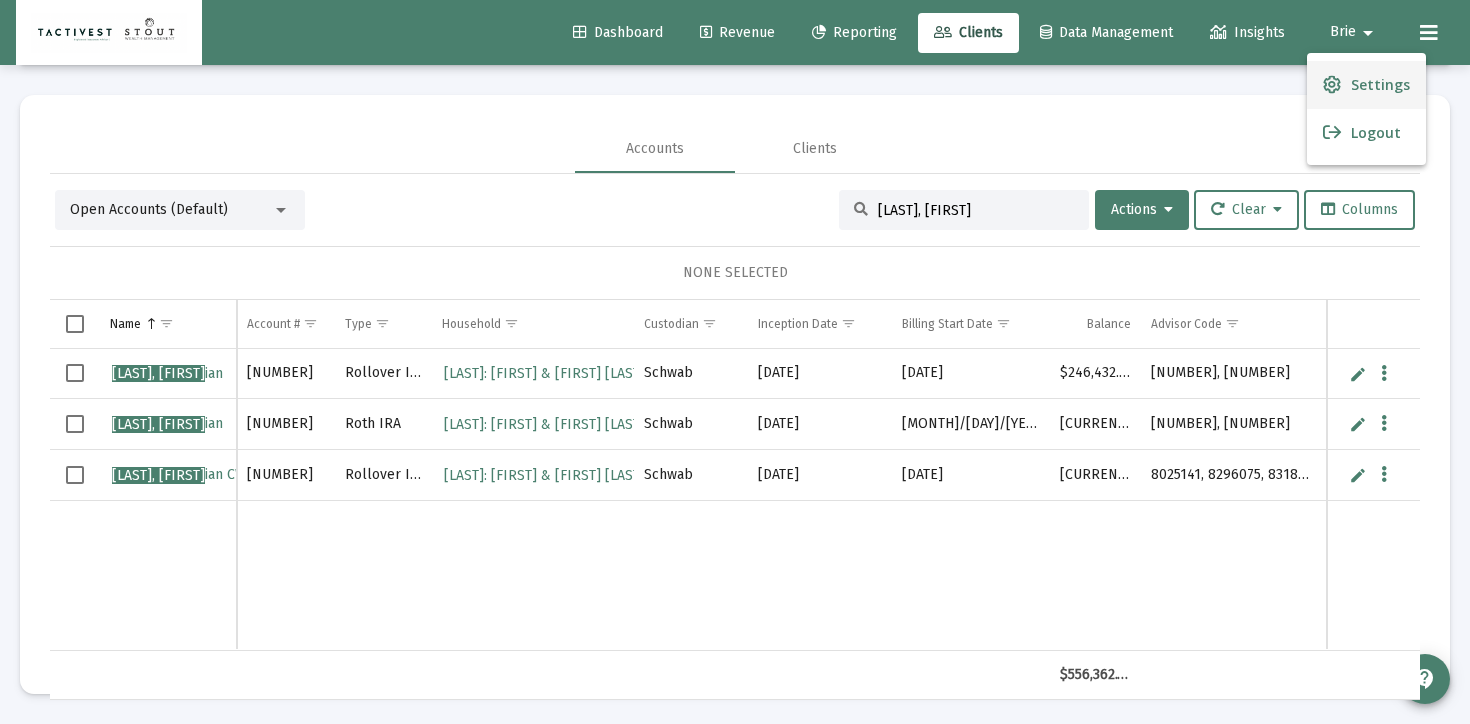 click on "Settings" at bounding box center (1366, 85) 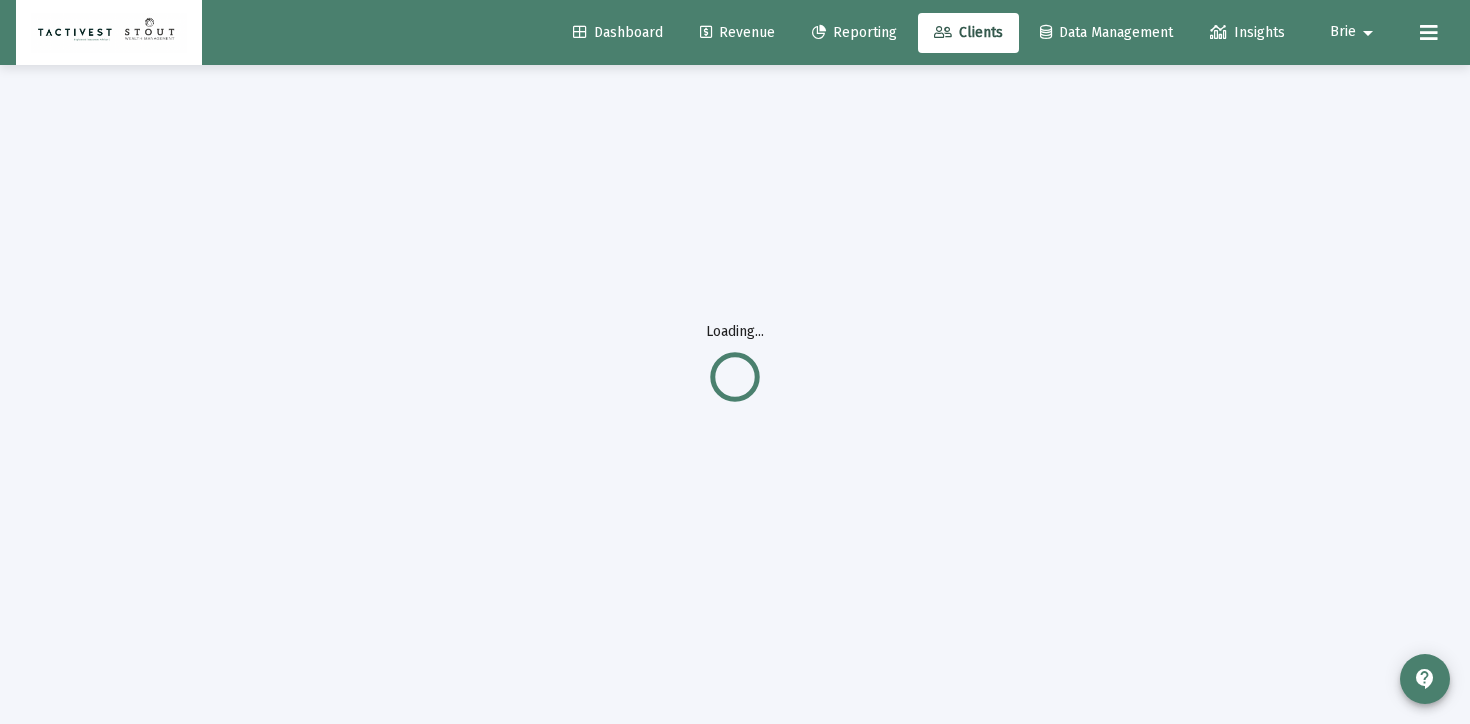 scroll, scrollTop: 65, scrollLeft: 0, axis: vertical 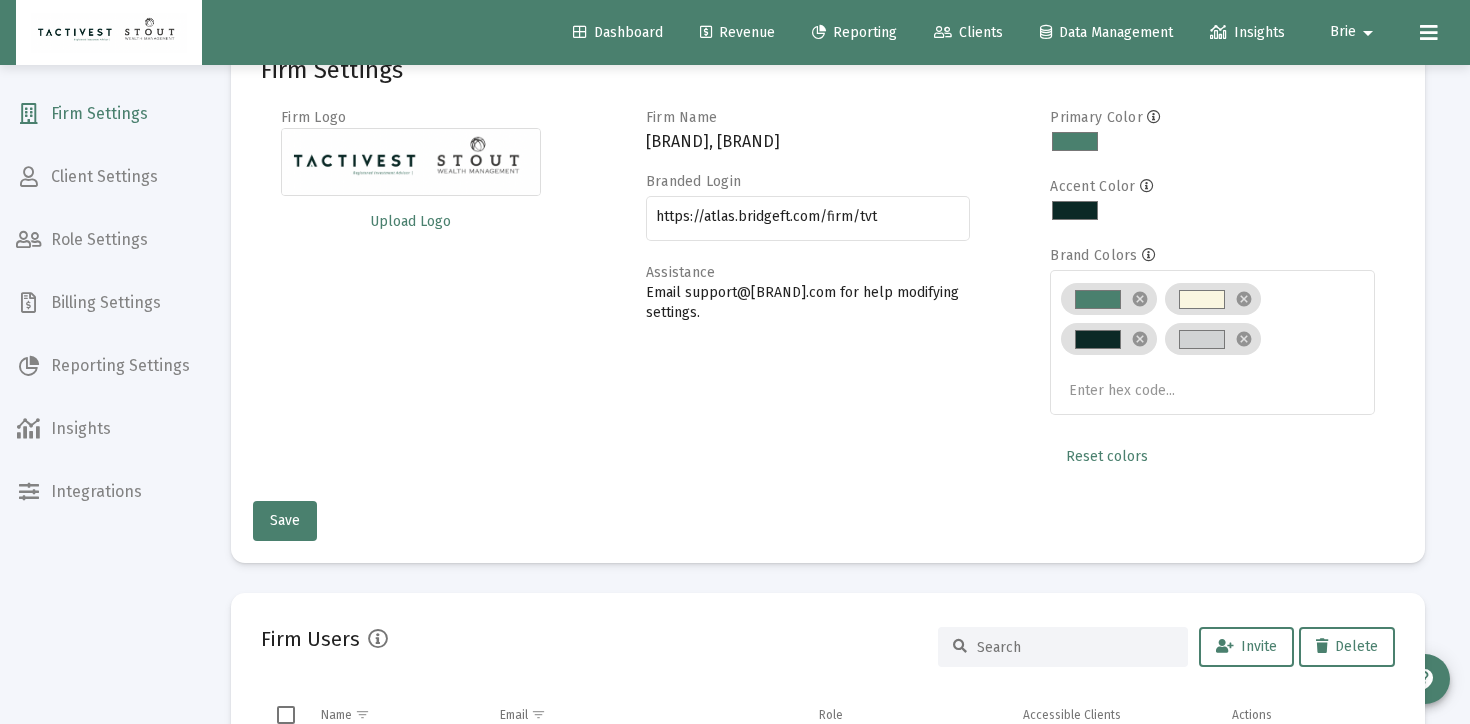 click on "Billing Settings" at bounding box center (103, 303) 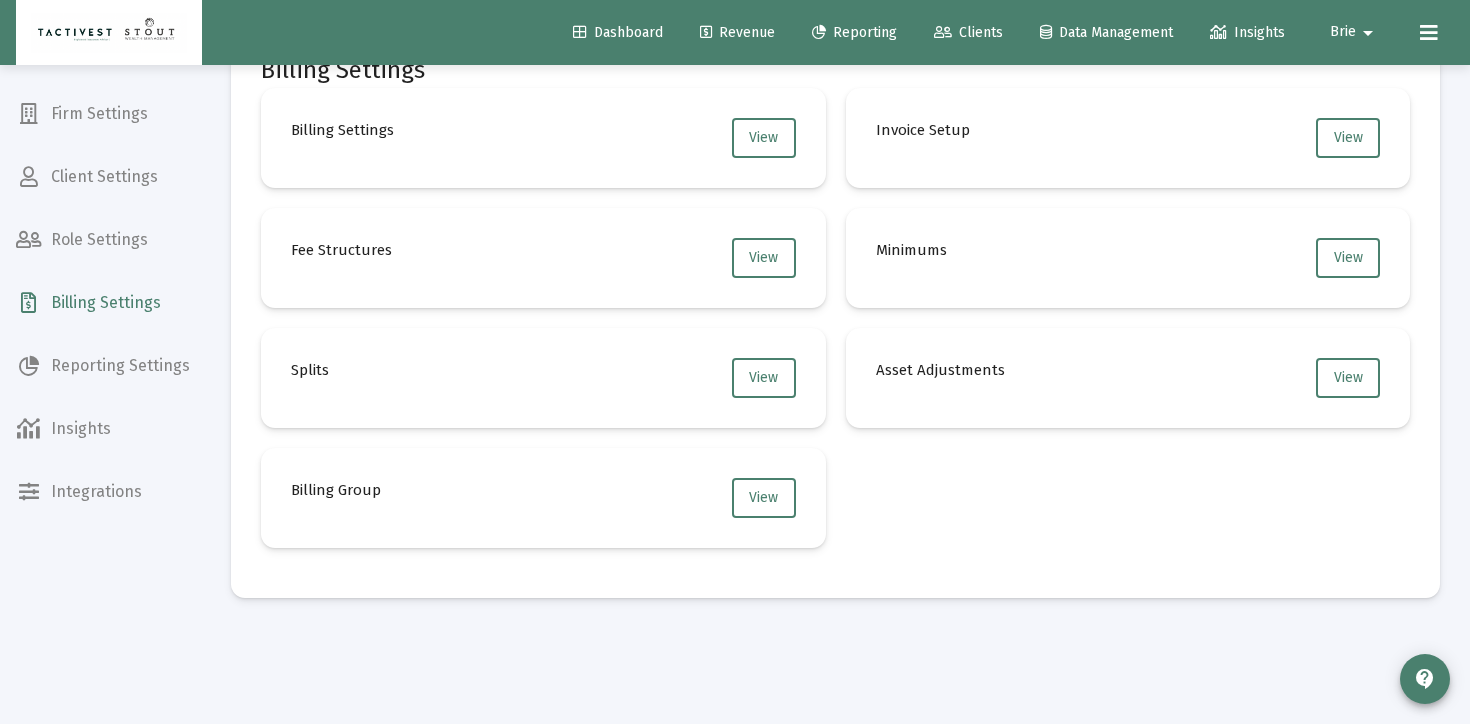 click on "Asset Adjustments View" at bounding box center (1128, 378) 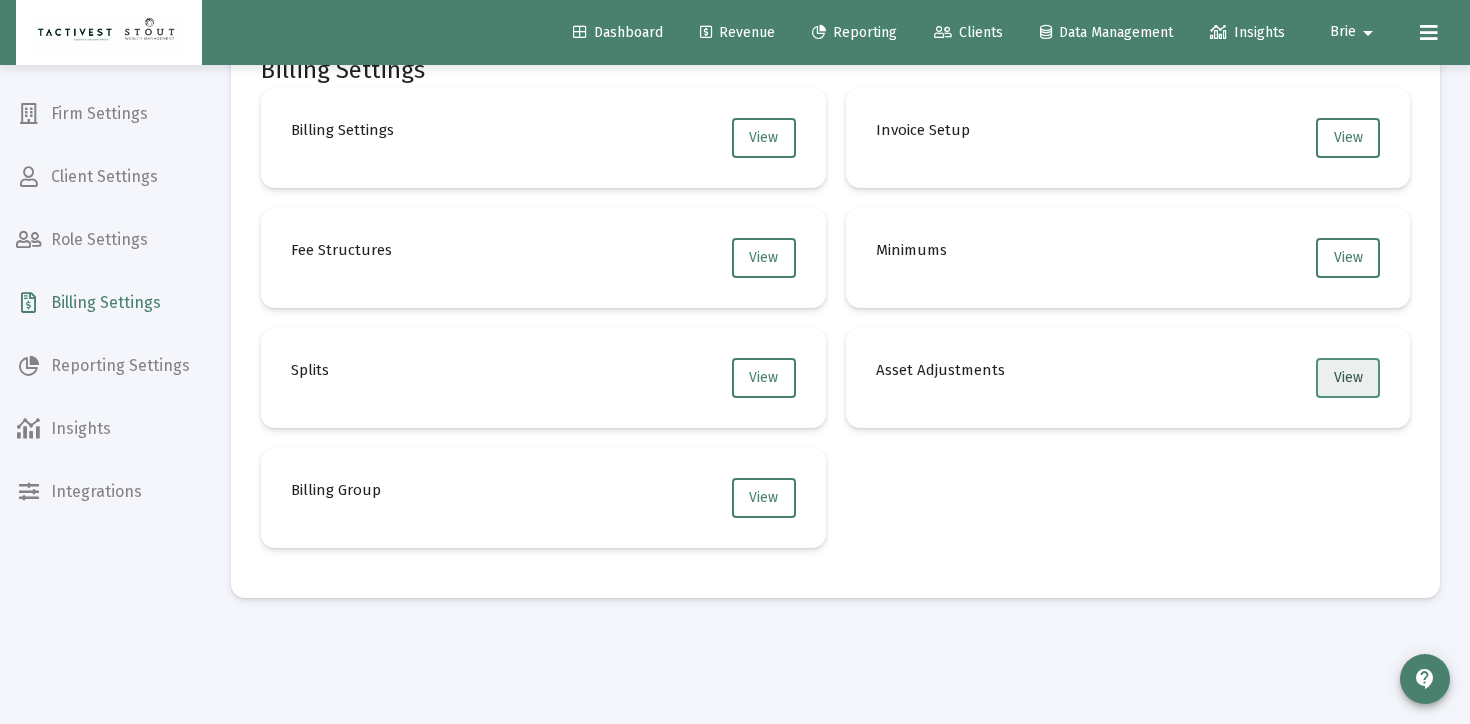 click on "View" at bounding box center [1348, 378] 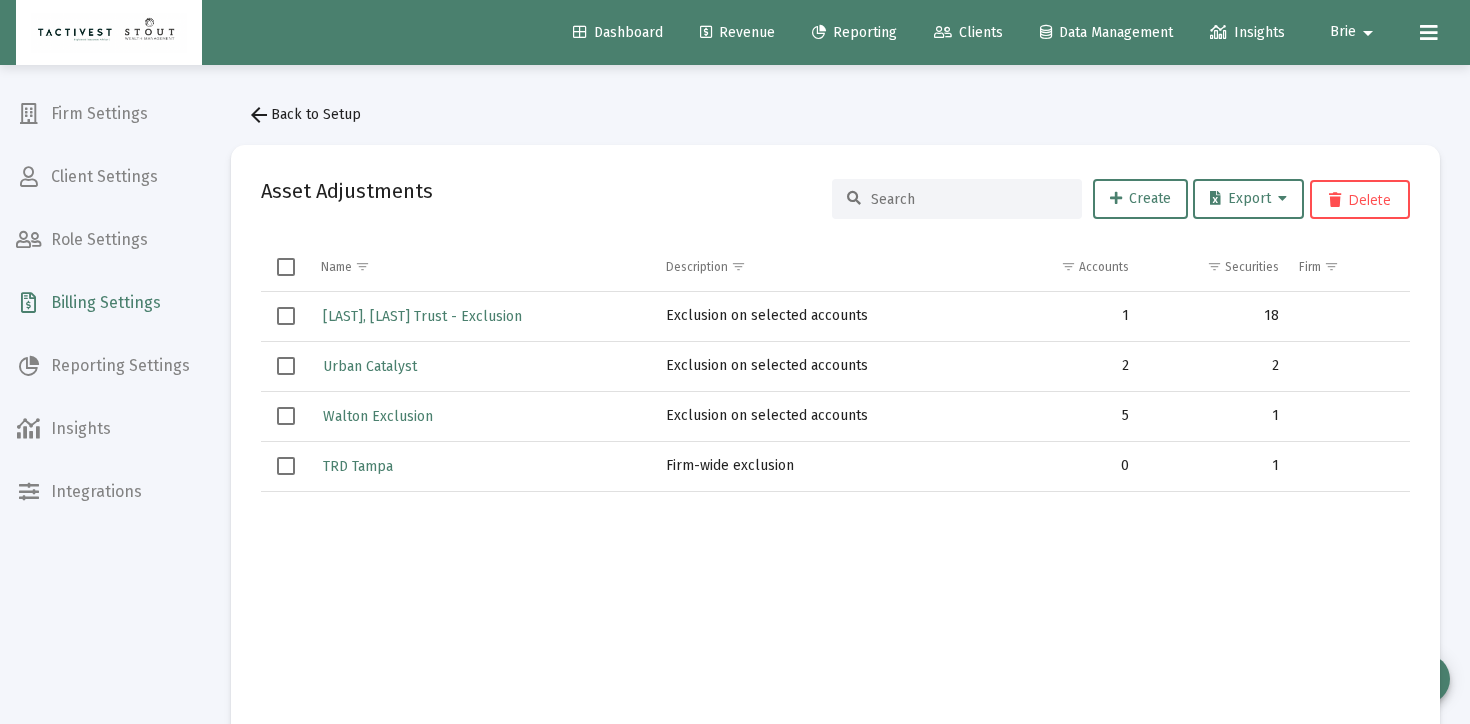 scroll, scrollTop: 1, scrollLeft: 0, axis: vertical 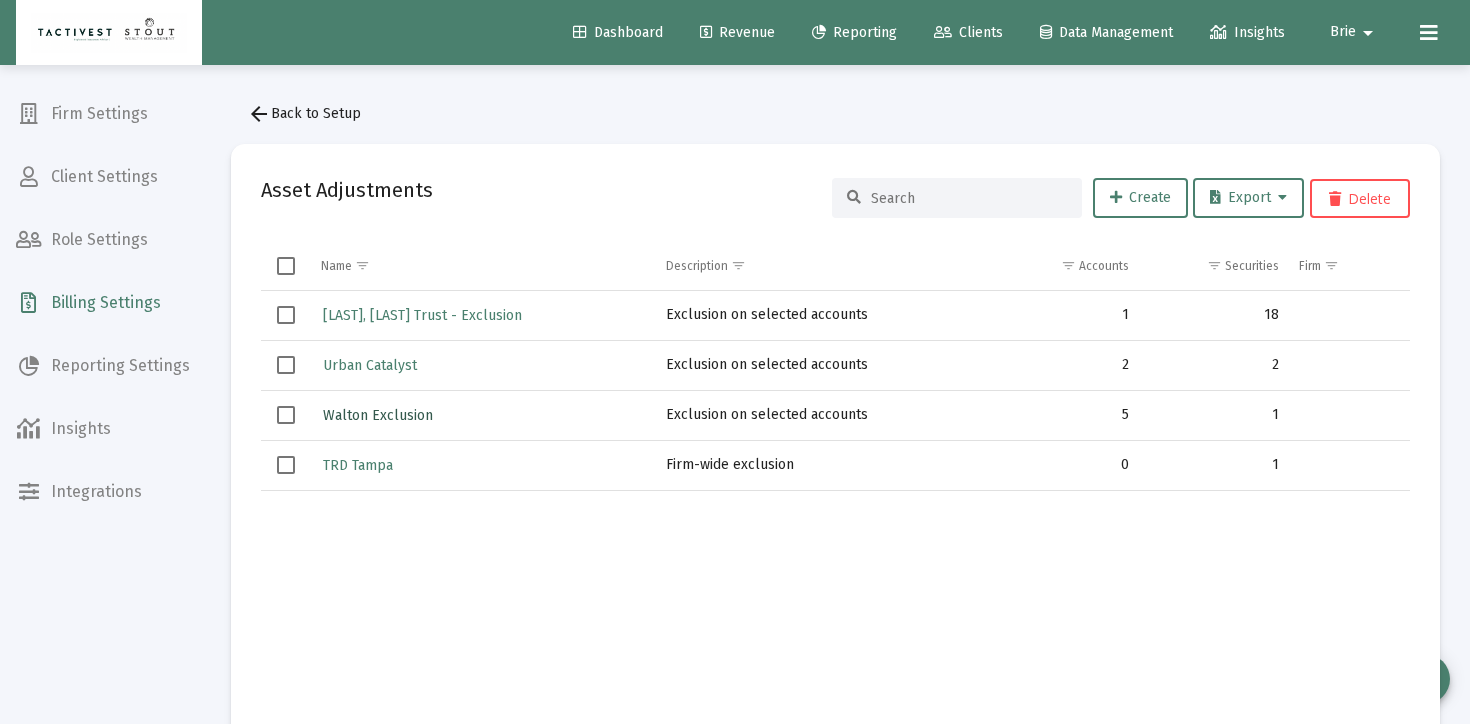click on "Walton Exclusion" at bounding box center (378, 415) 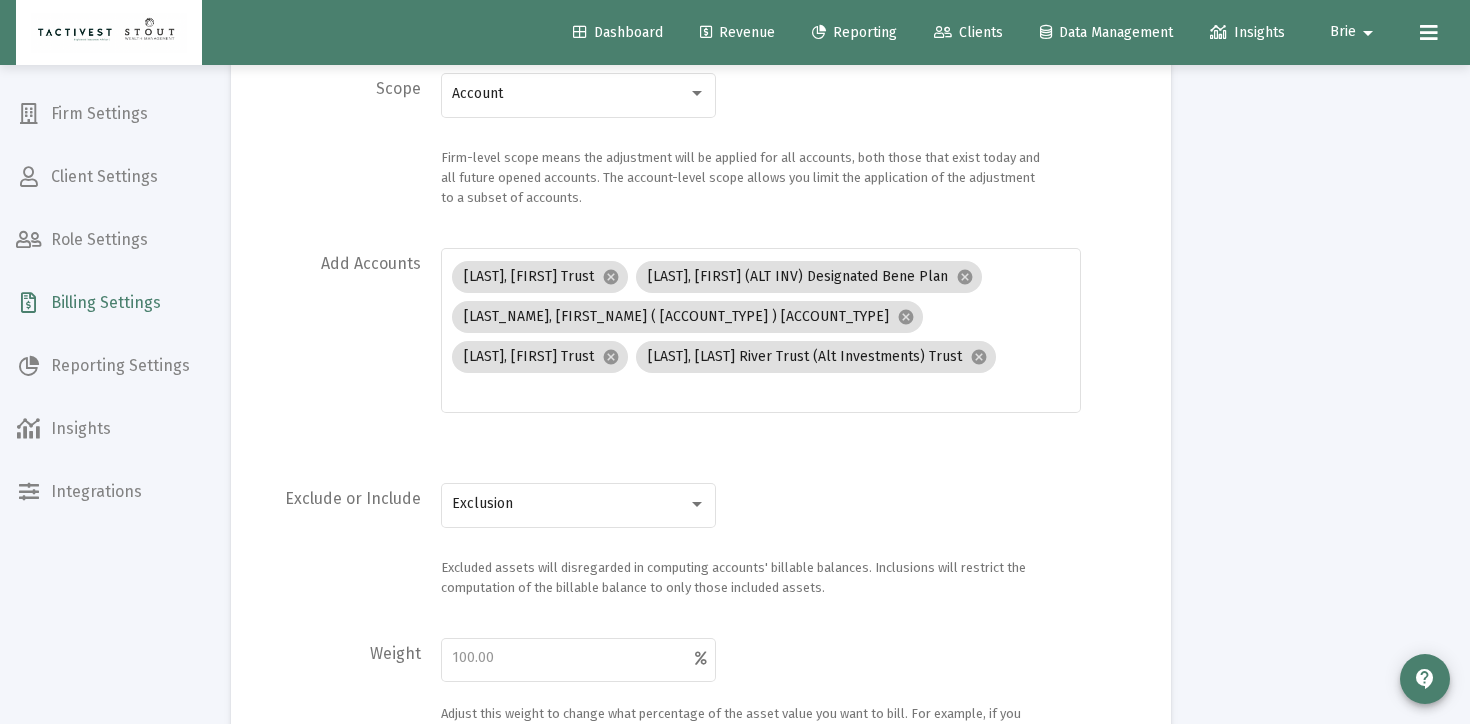 scroll, scrollTop: 321, scrollLeft: 0, axis: vertical 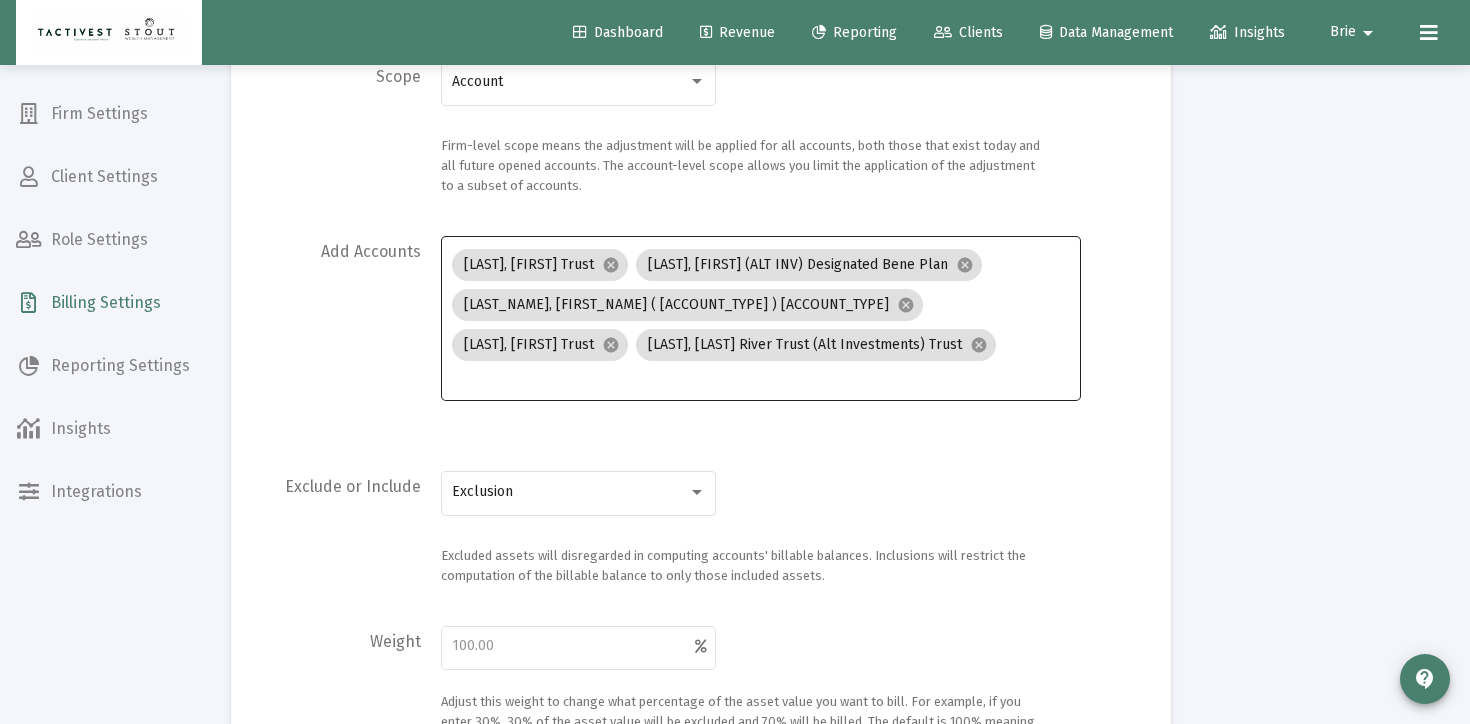 click at bounding box center (761, 377) 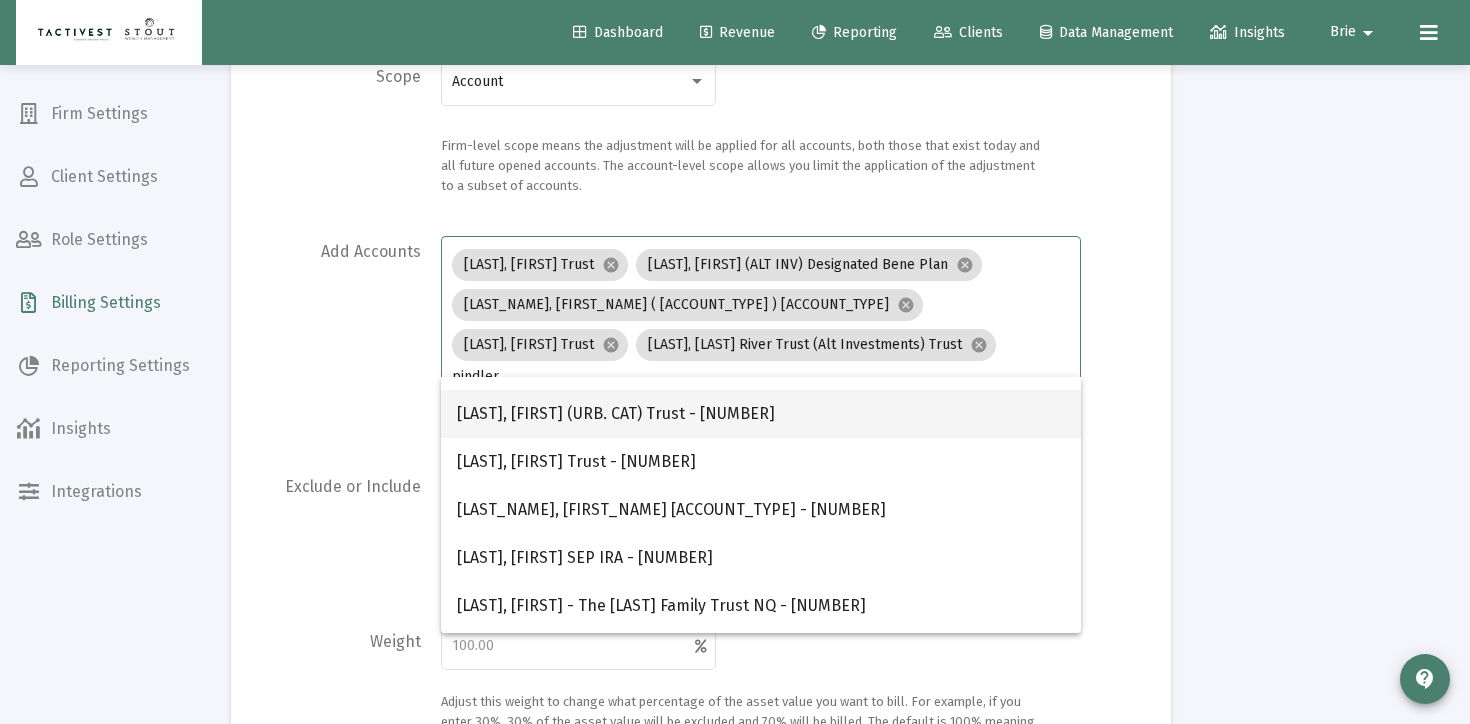 scroll, scrollTop: 73, scrollLeft: 0, axis: vertical 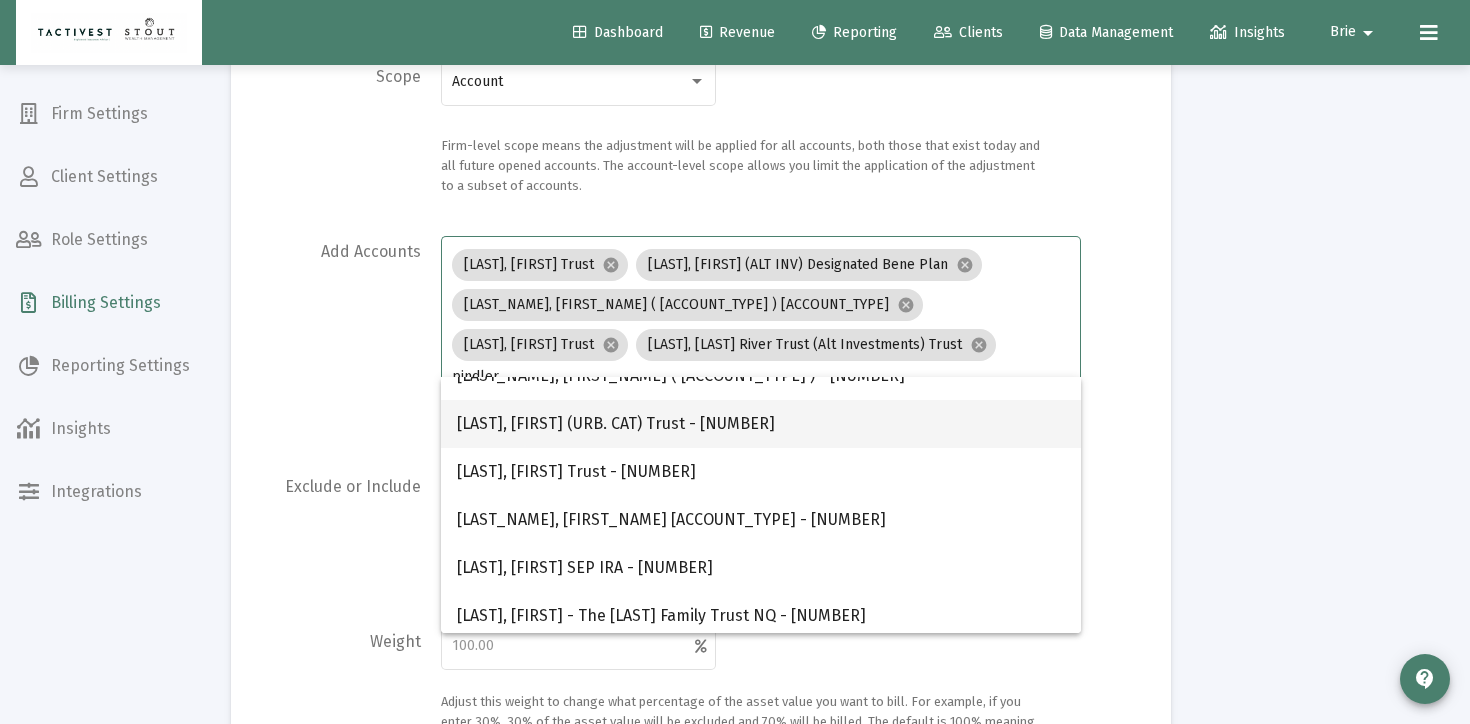 click on "[LAST], [FIRST] (URB. CAT) Trust - [NUMBER]" at bounding box center (761, 424) 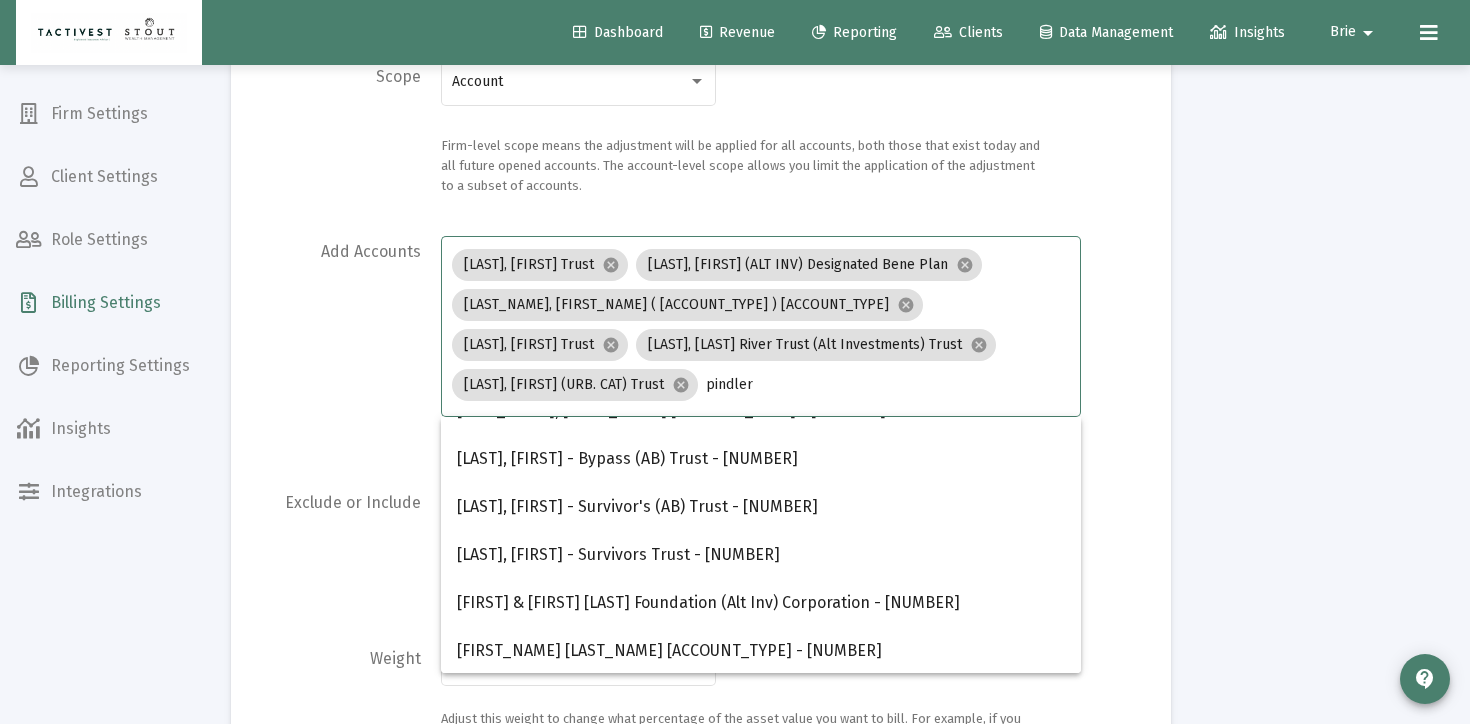 scroll, scrollTop: 368, scrollLeft: 0, axis: vertical 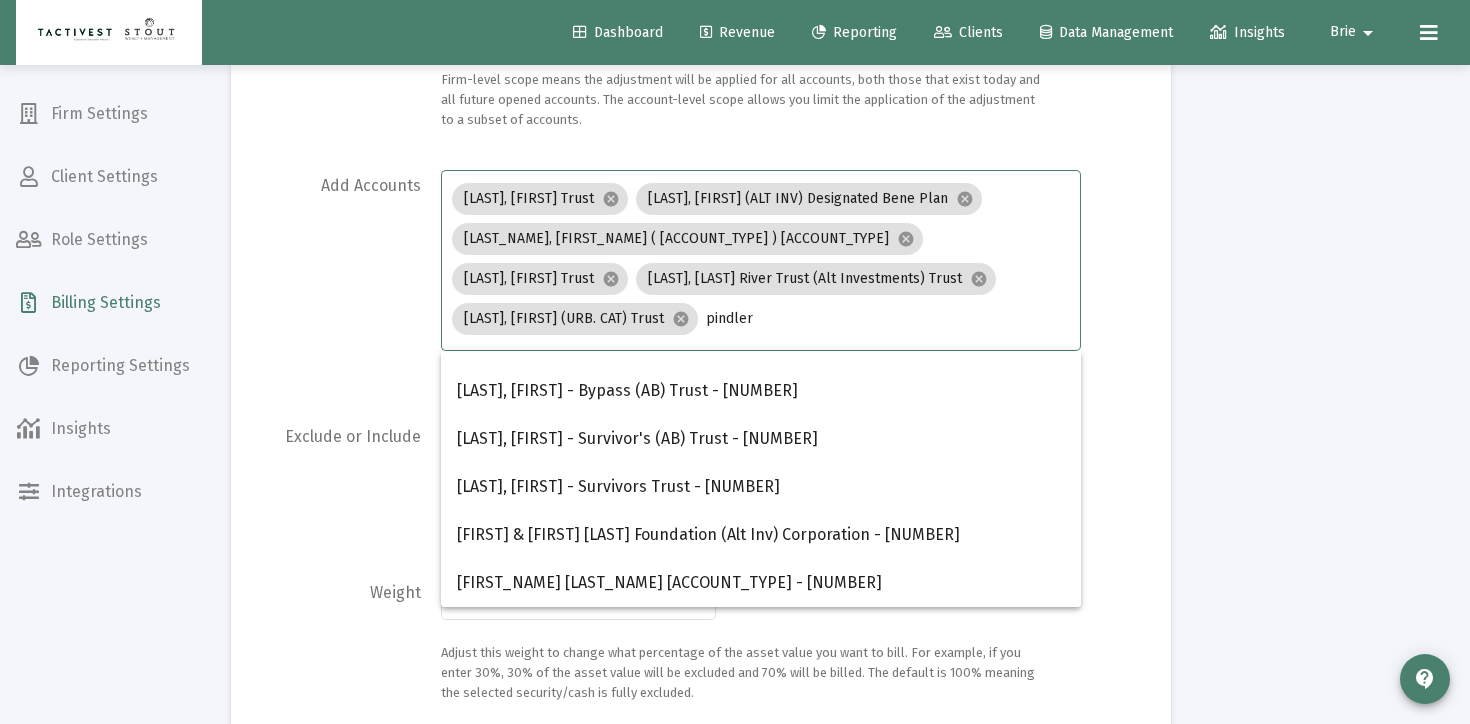 type on "pindler" 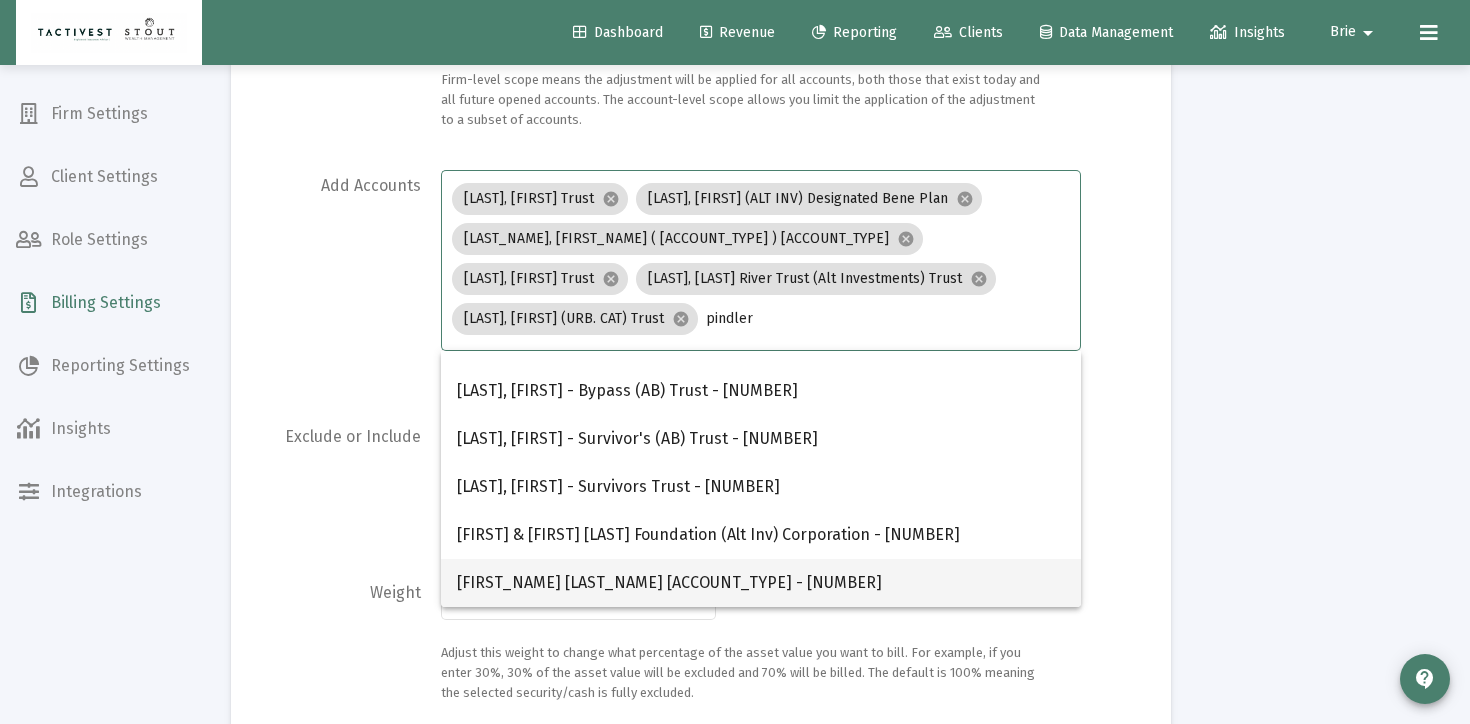 click on "[FIRST_NAME] [LAST_NAME] [ACCOUNT_TYPE] - [NUMBER]" at bounding box center (761, 583) 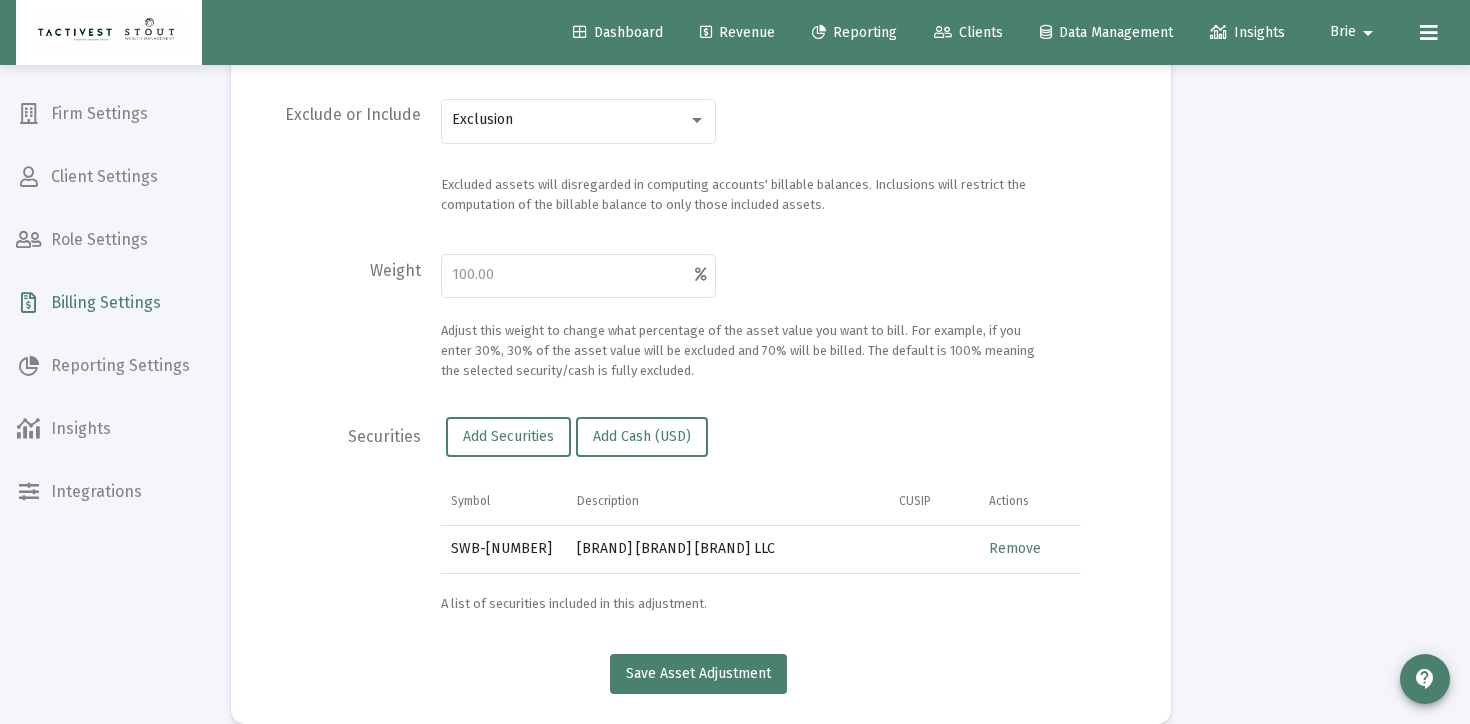 scroll, scrollTop: 739, scrollLeft: 0, axis: vertical 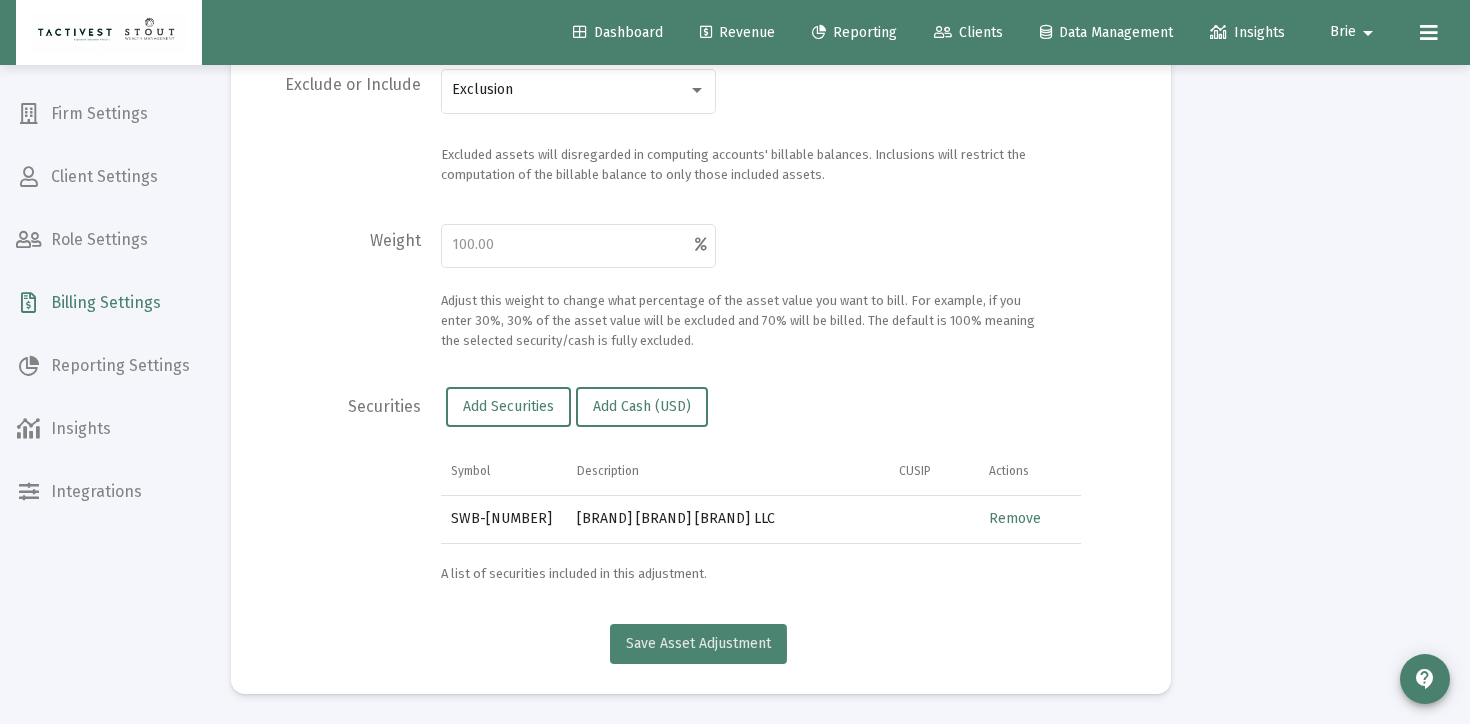 click on "Save Asset Adjustment" at bounding box center (698, 643) 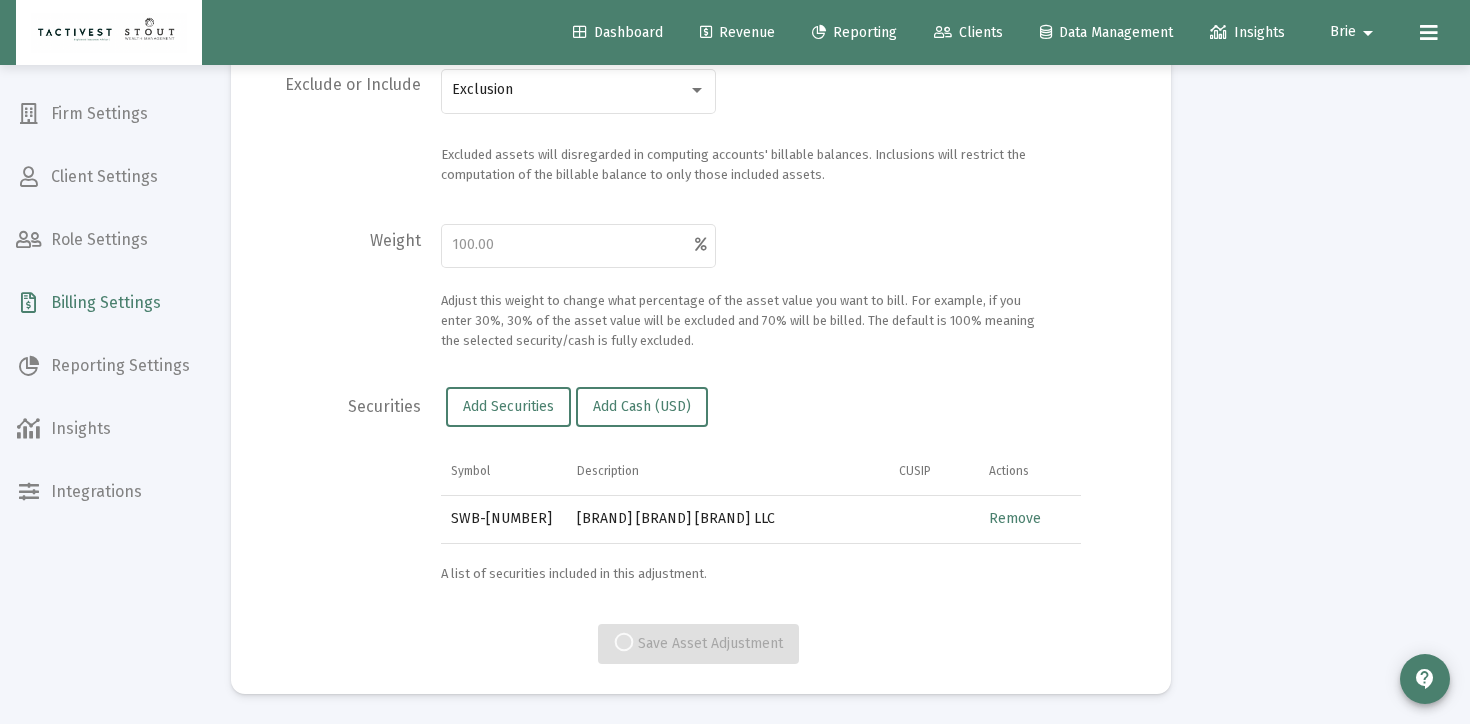 scroll, scrollTop: 0, scrollLeft: 0, axis: both 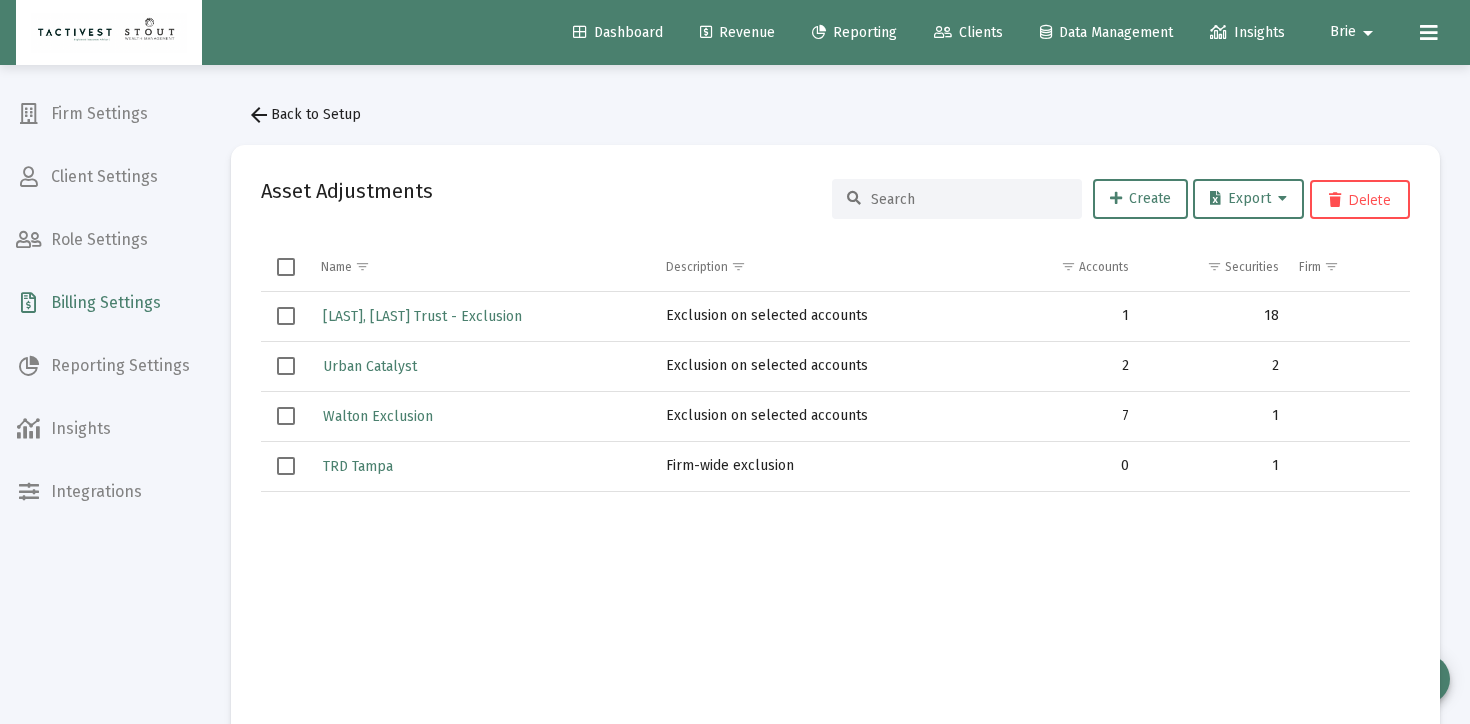 click on "Clients" at bounding box center [968, 32] 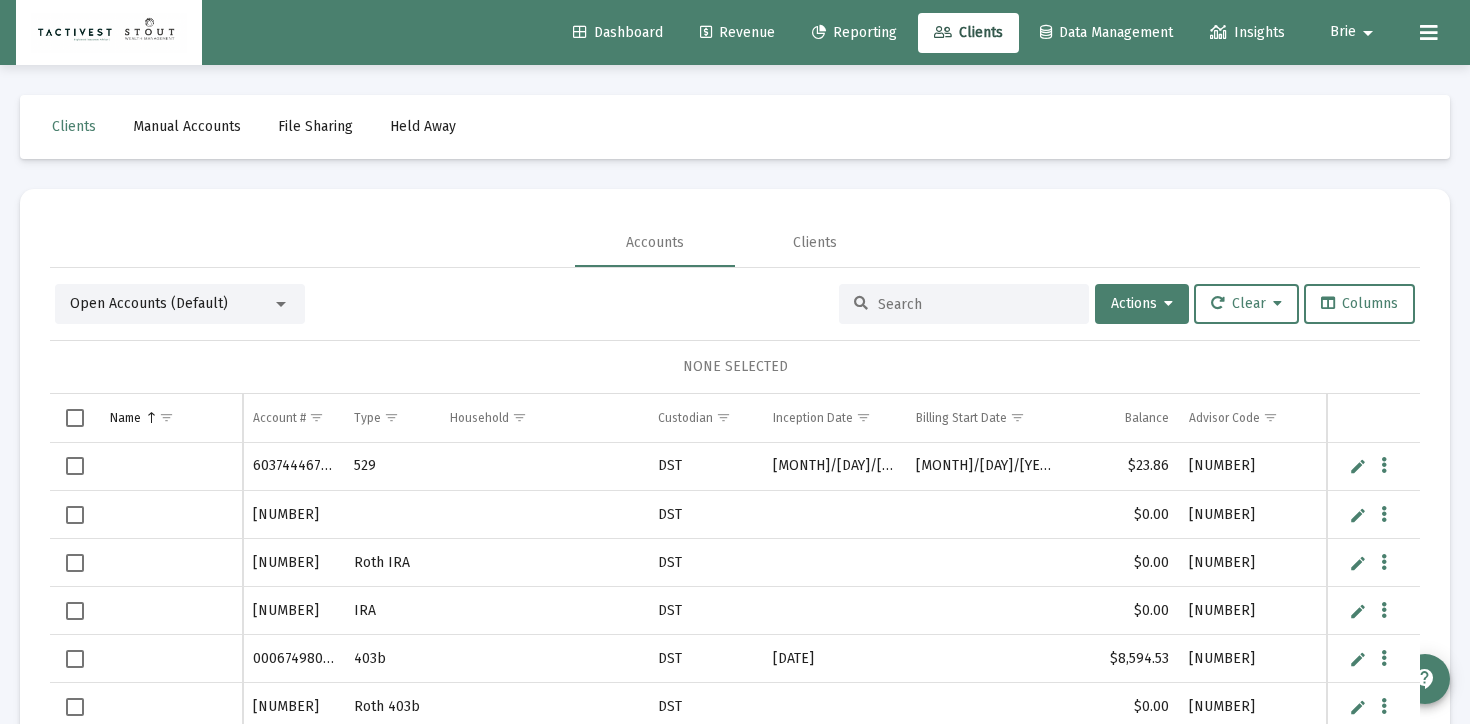click at bounding box center [976, 304] 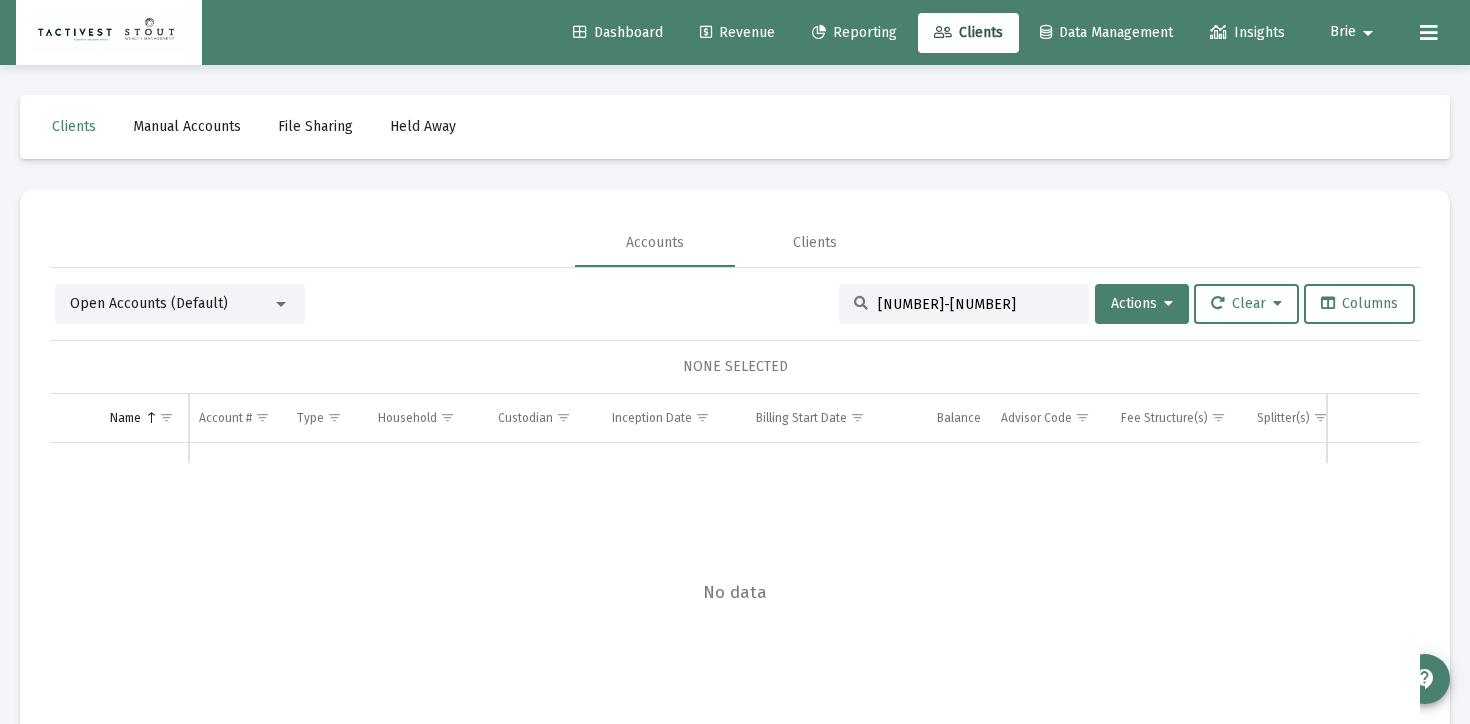 click on "[NUMBER]-[NUMBER]" at bounding box center (976, 304) 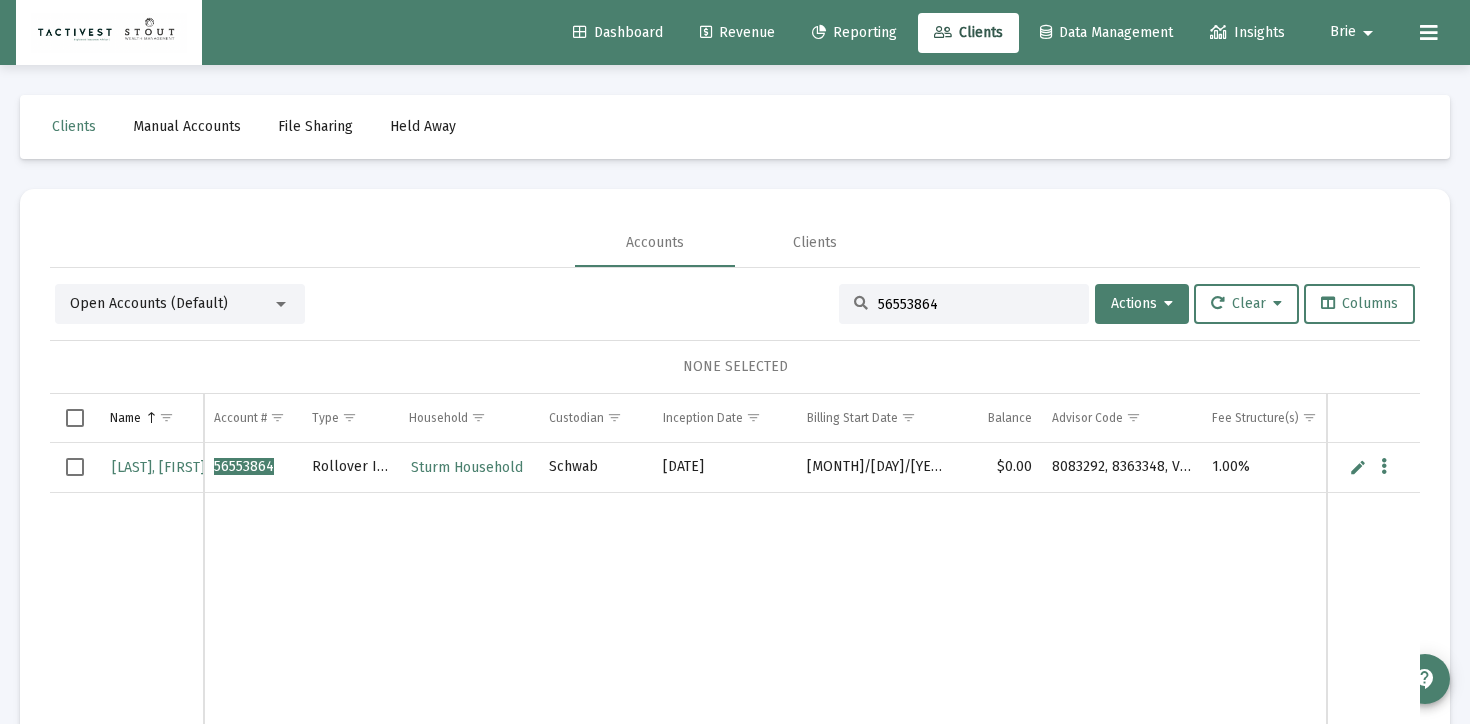 click on "56553864" at bounding box center (964, 304) 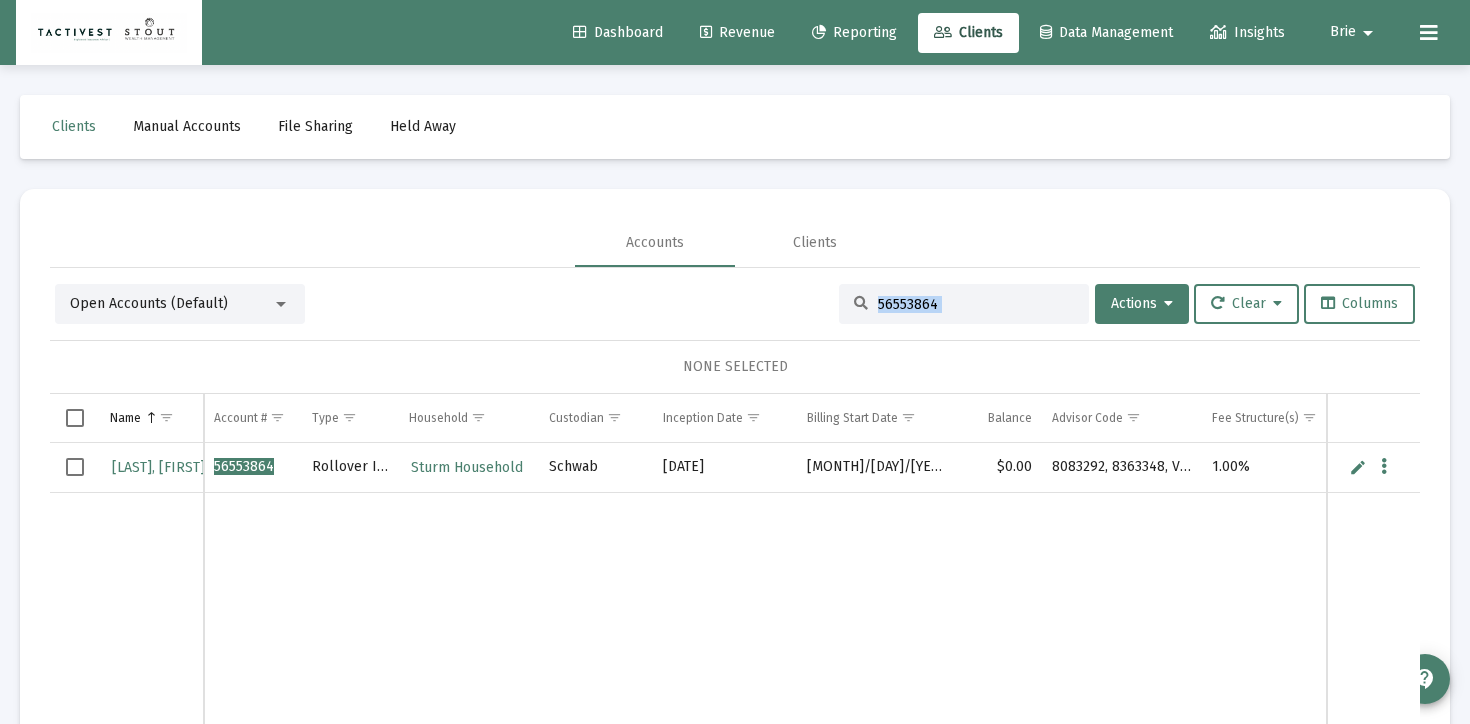 click on "56553864" at bounding box center (964, 304) 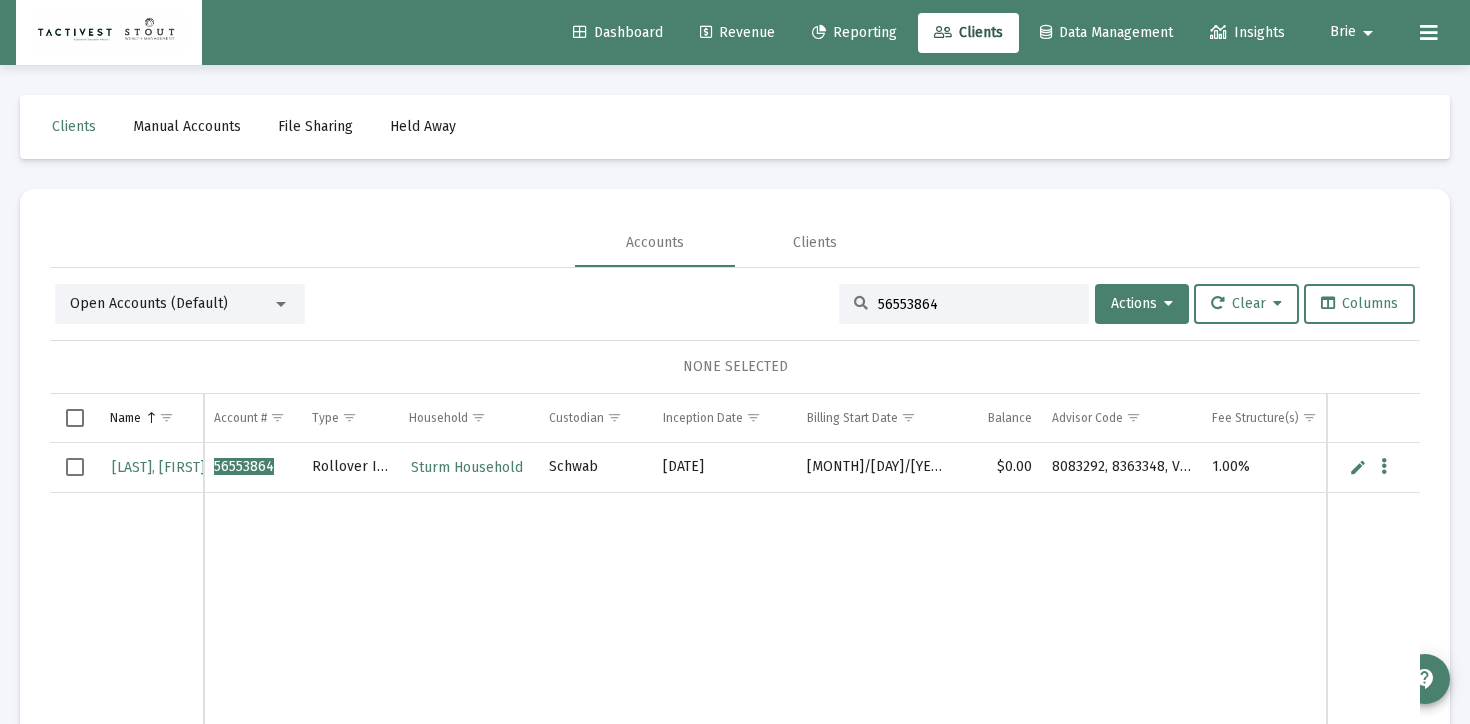 click on "56553864" at bounding box center [976, 304] 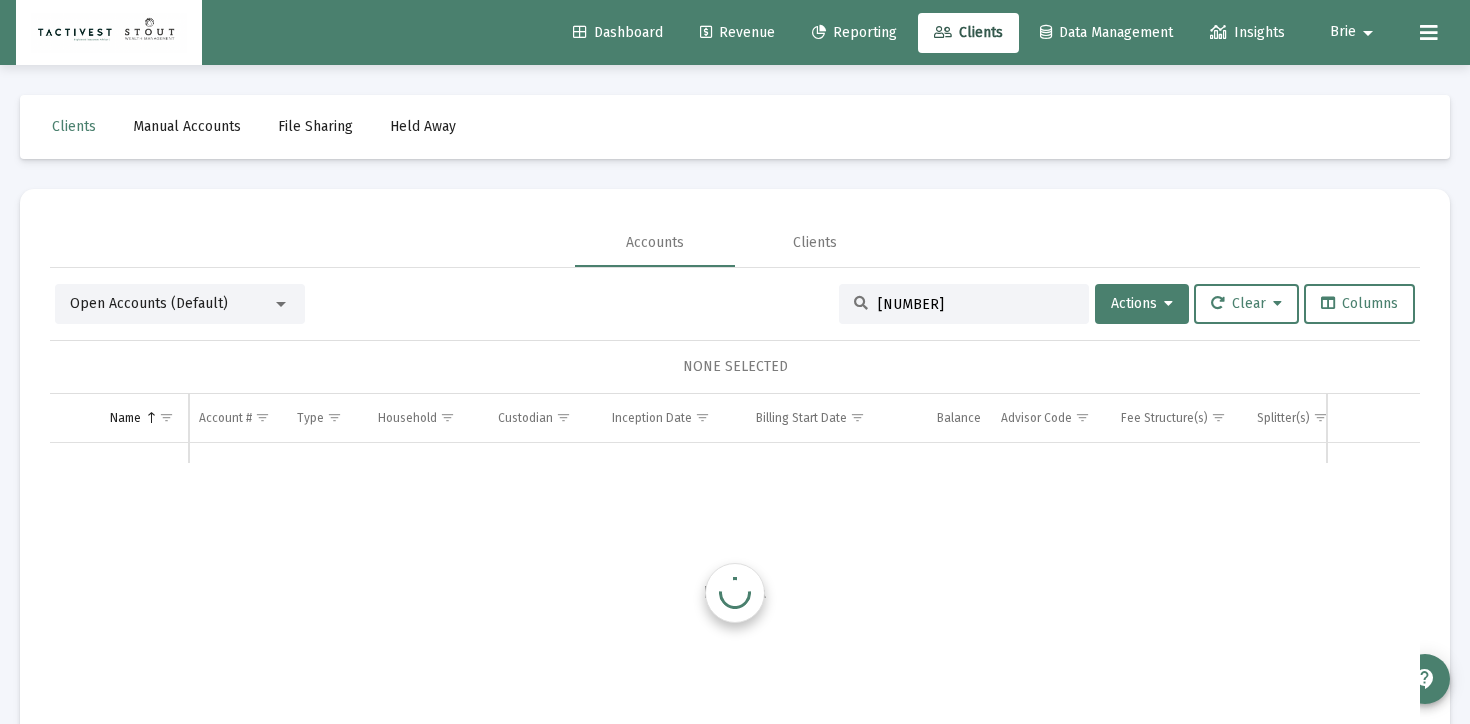 click on "[NUMBER]" at bounding box center (976, 304) 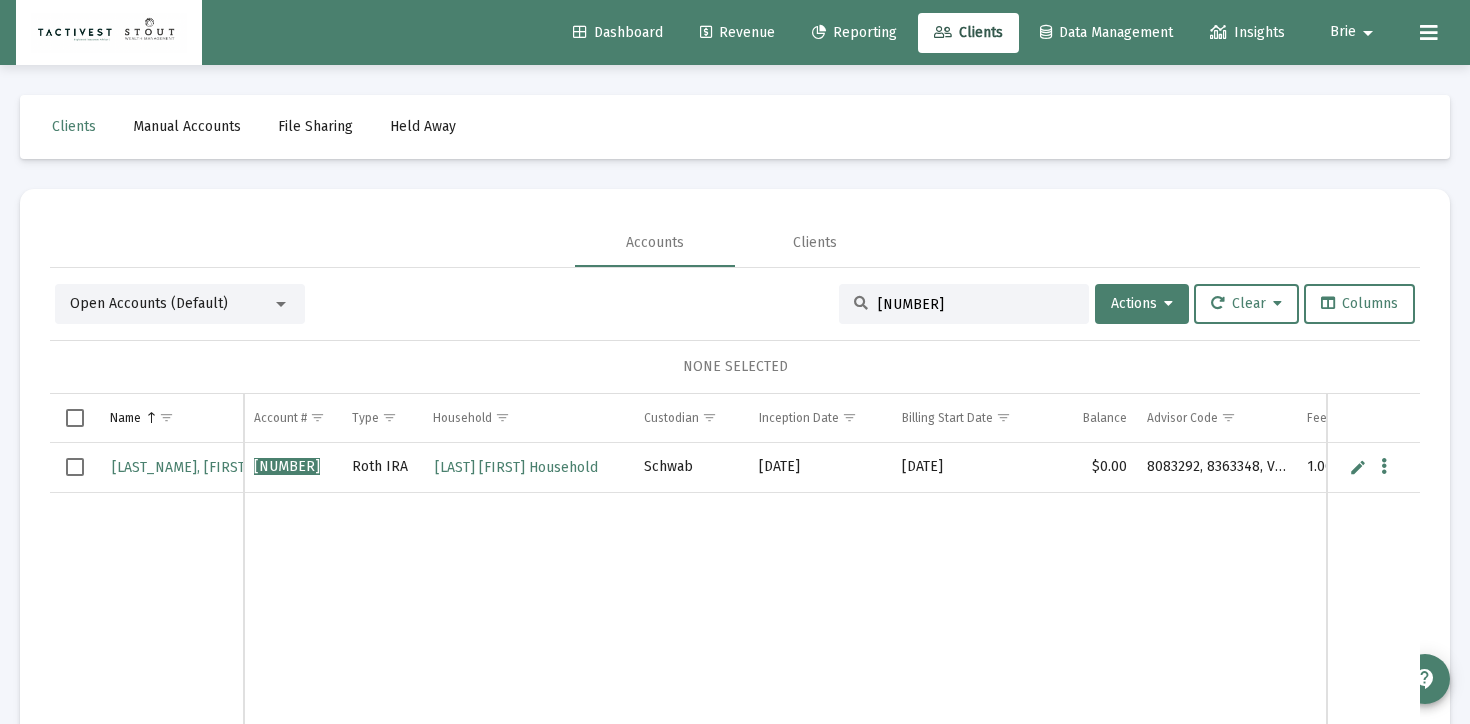type on "[NUMBER]" 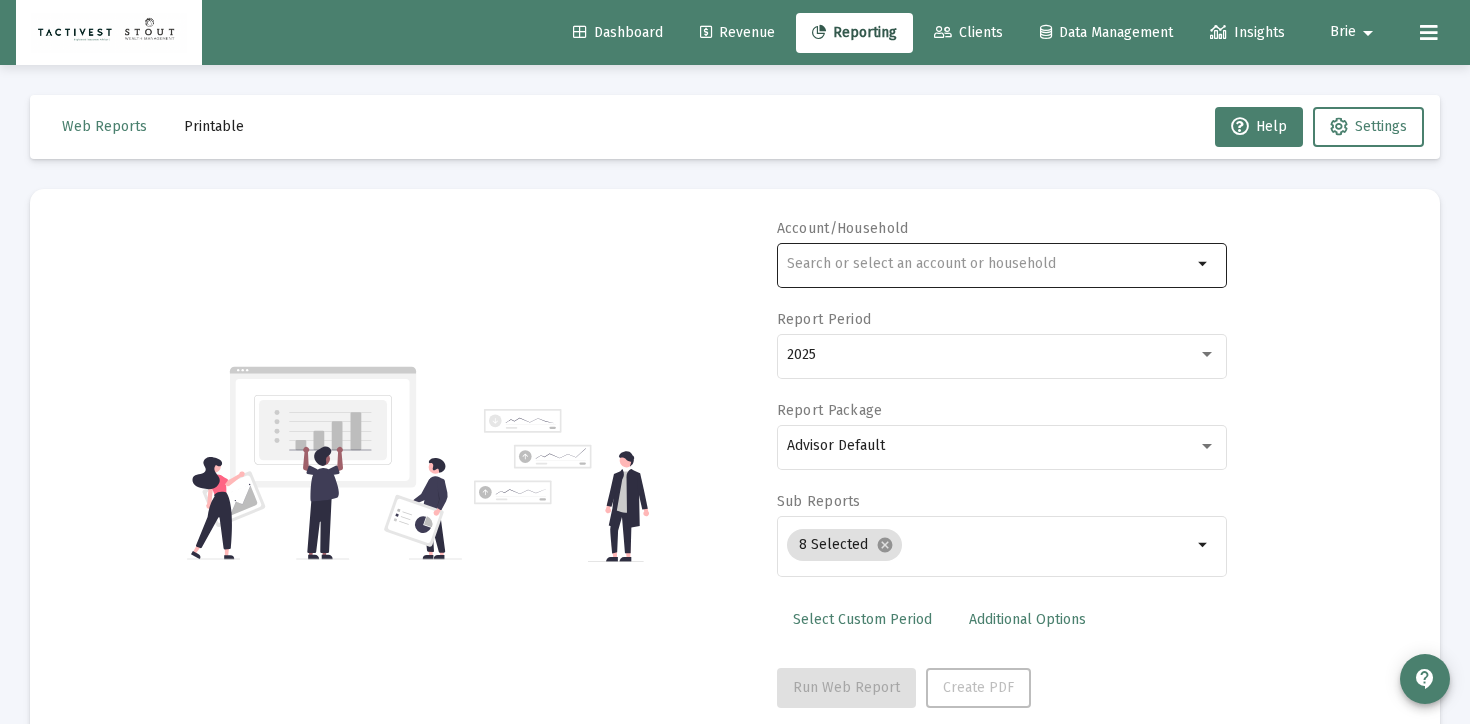 click at bounding box center (989, 264) 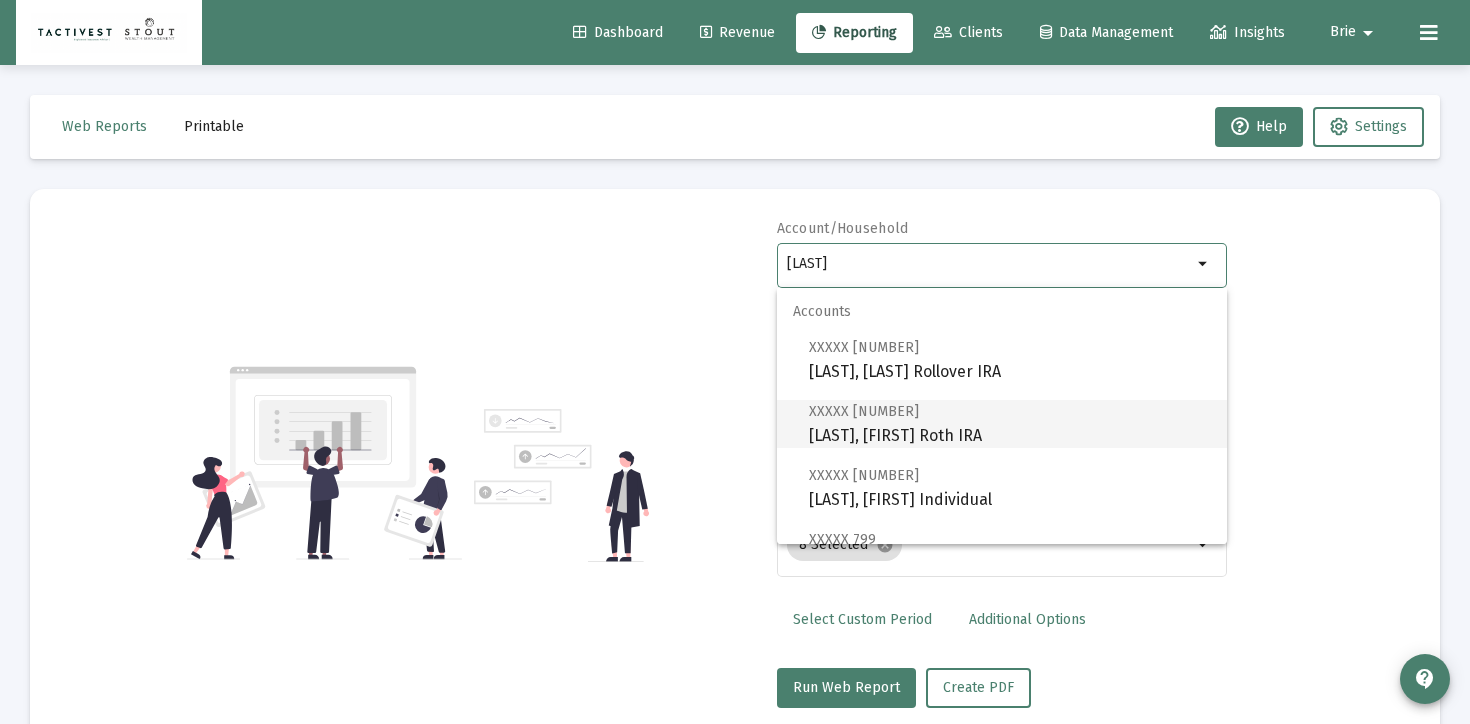 scroll, scrollTop: 448, scrollLeft: 0, axis: vertical 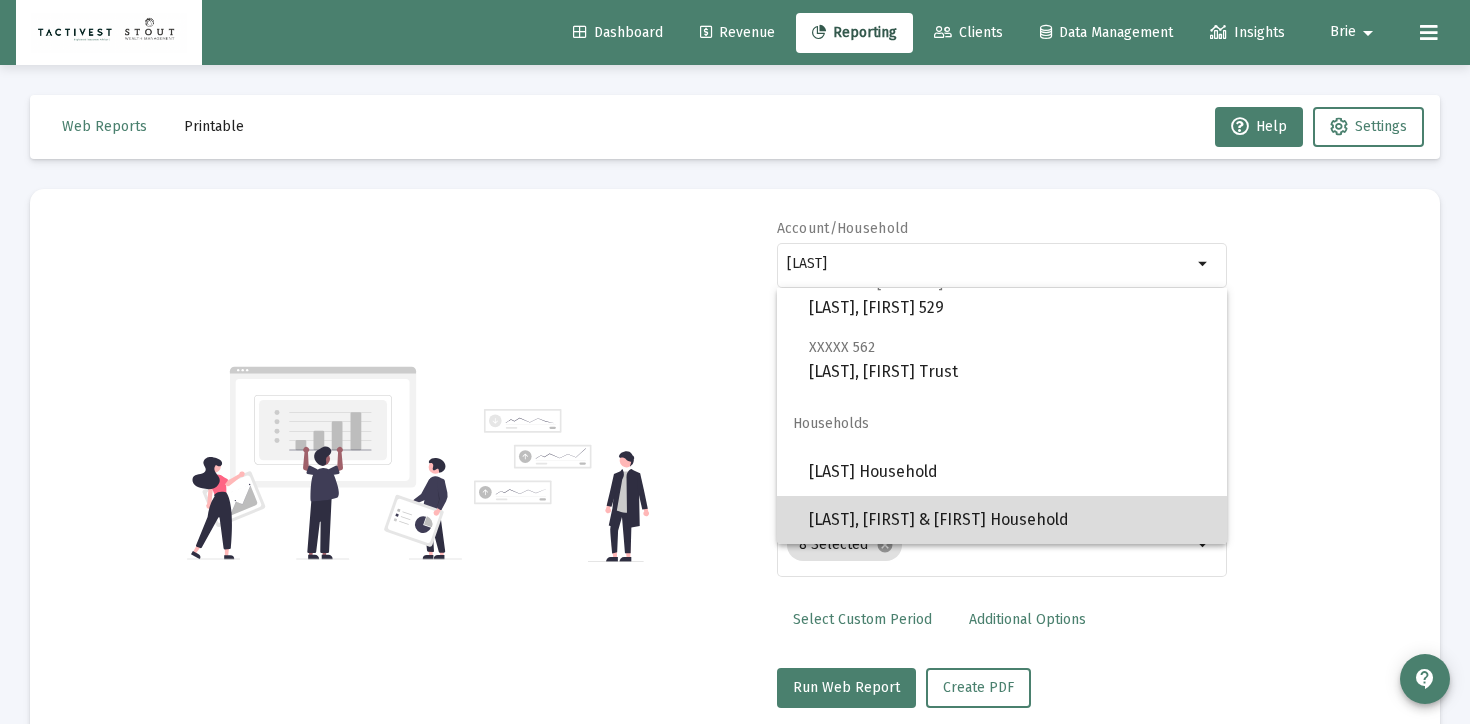 click on "[LAST], [FIRST] & [FIRST] Household" at bounding box center (1010, 520) 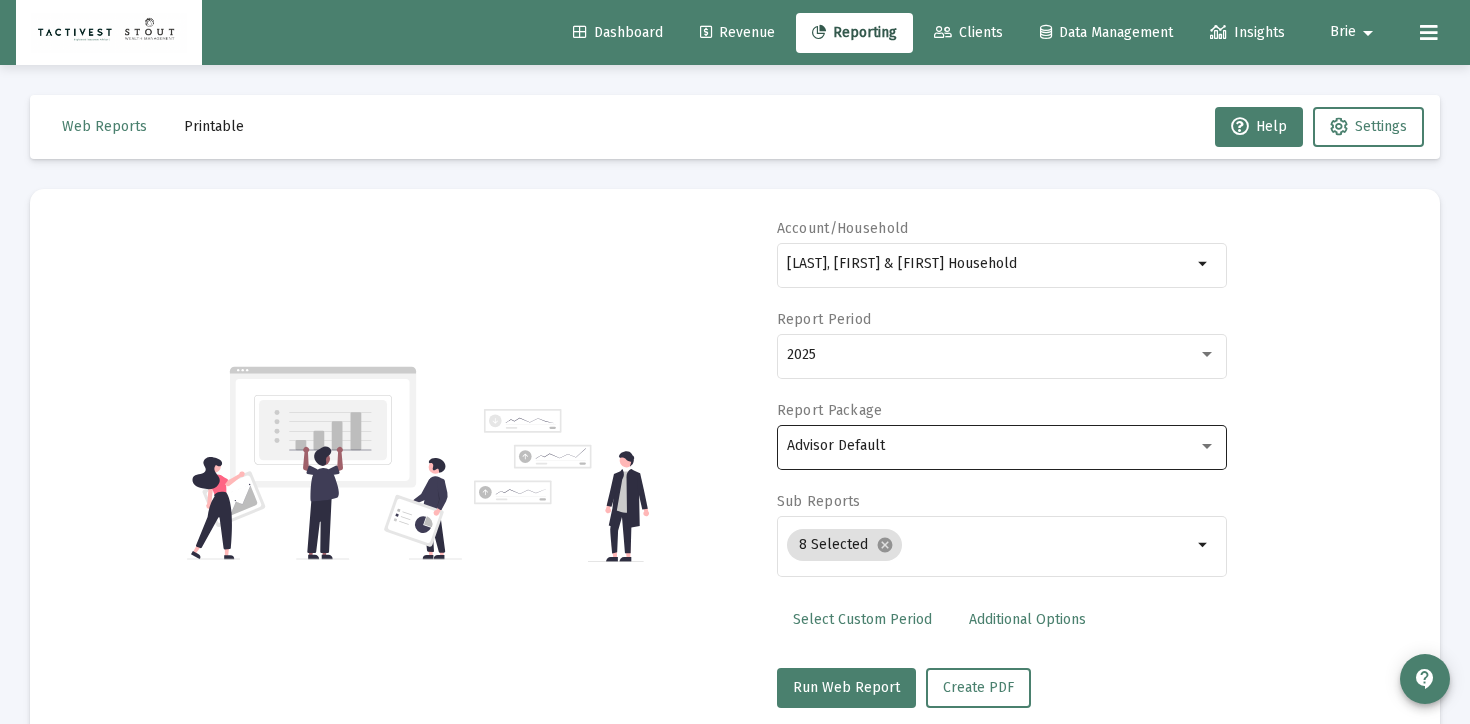 click on "Advisor Default" at bounding box center [1001, 445] 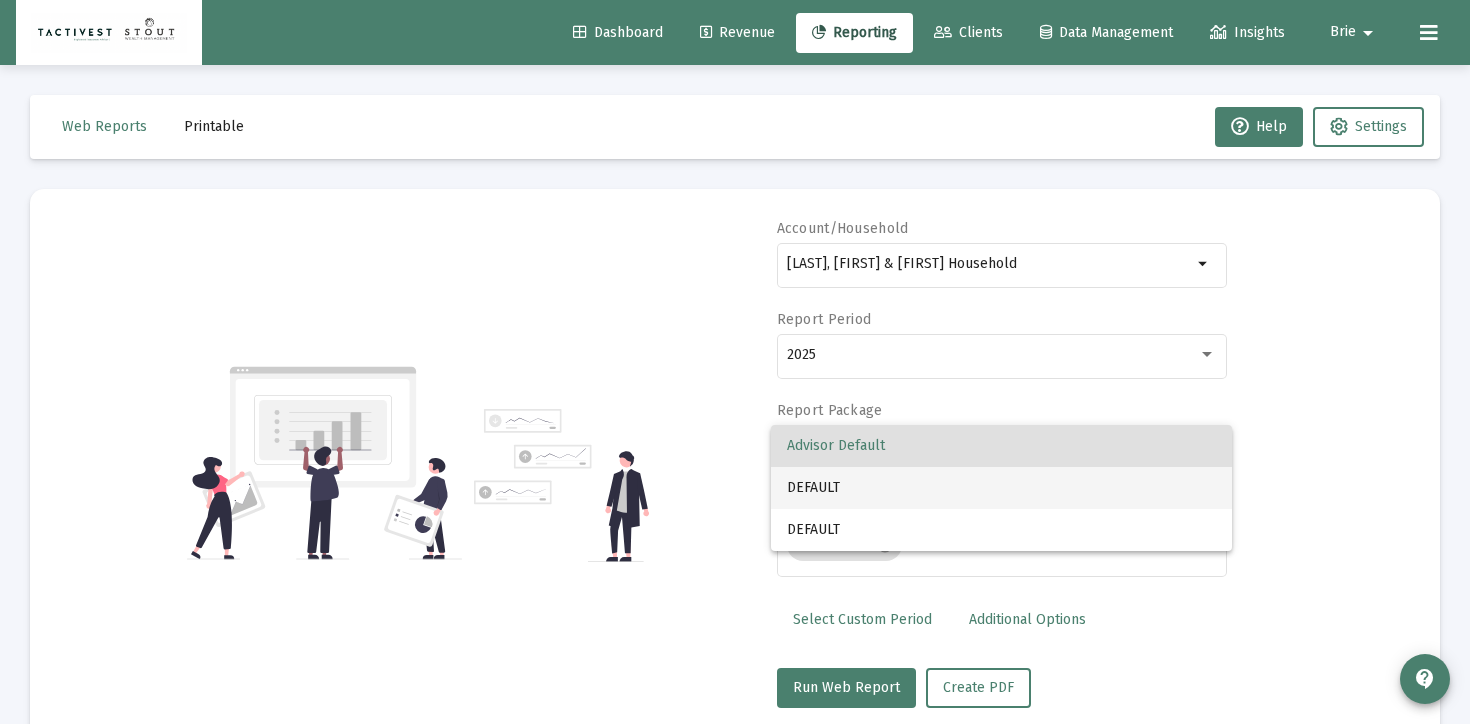 click on "DEFAULT" at bounding box center [1001, 488] 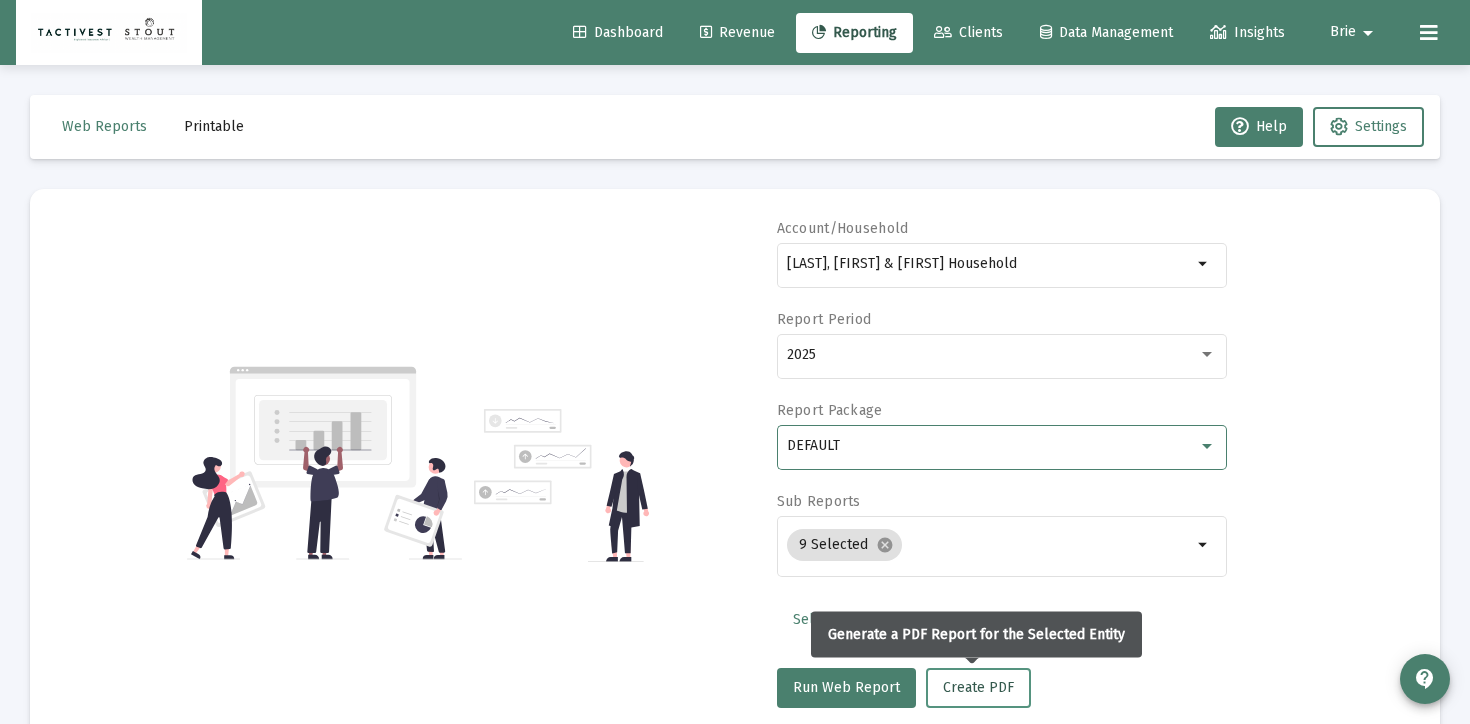 click on "Create PDF" at bounding box center (978, 687) 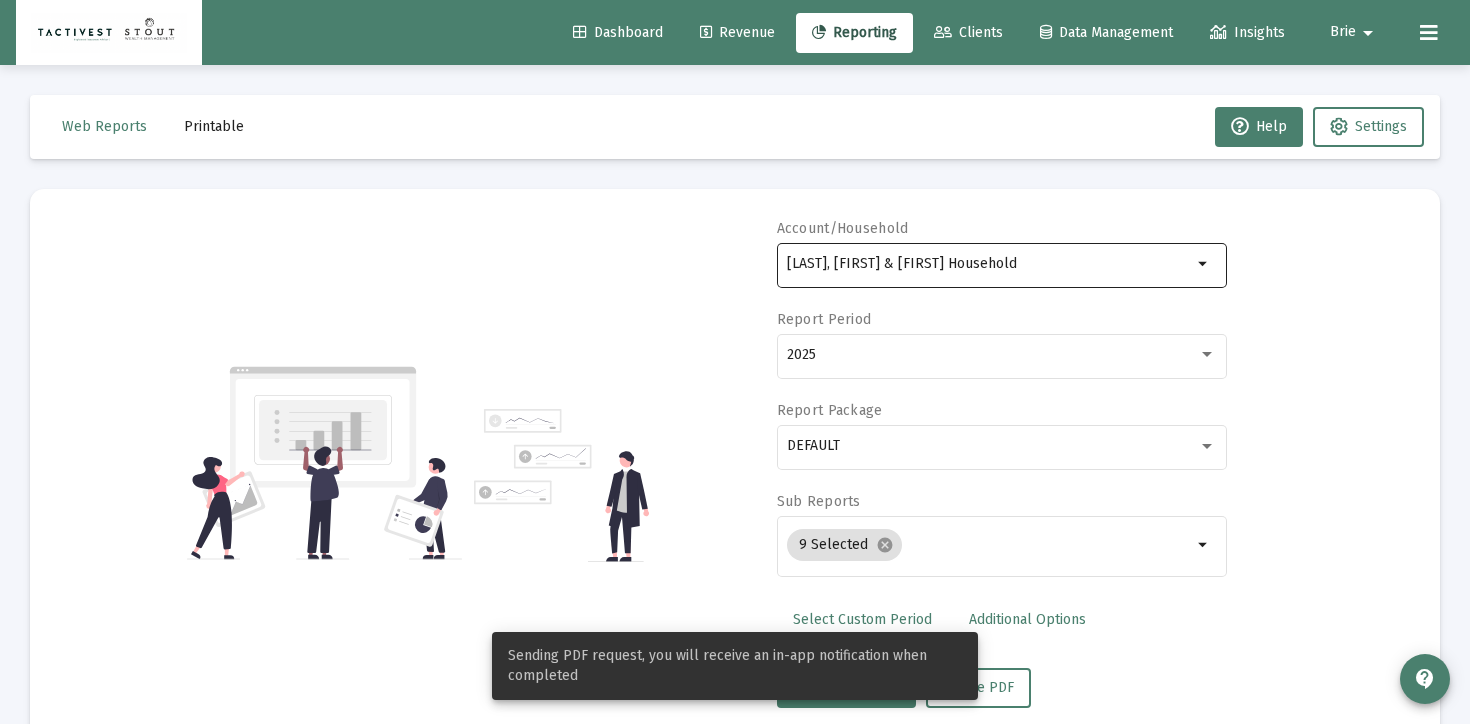 click on "[LAST], [FIRST] & [FIRST] Household" at bounding box center [989, 263] 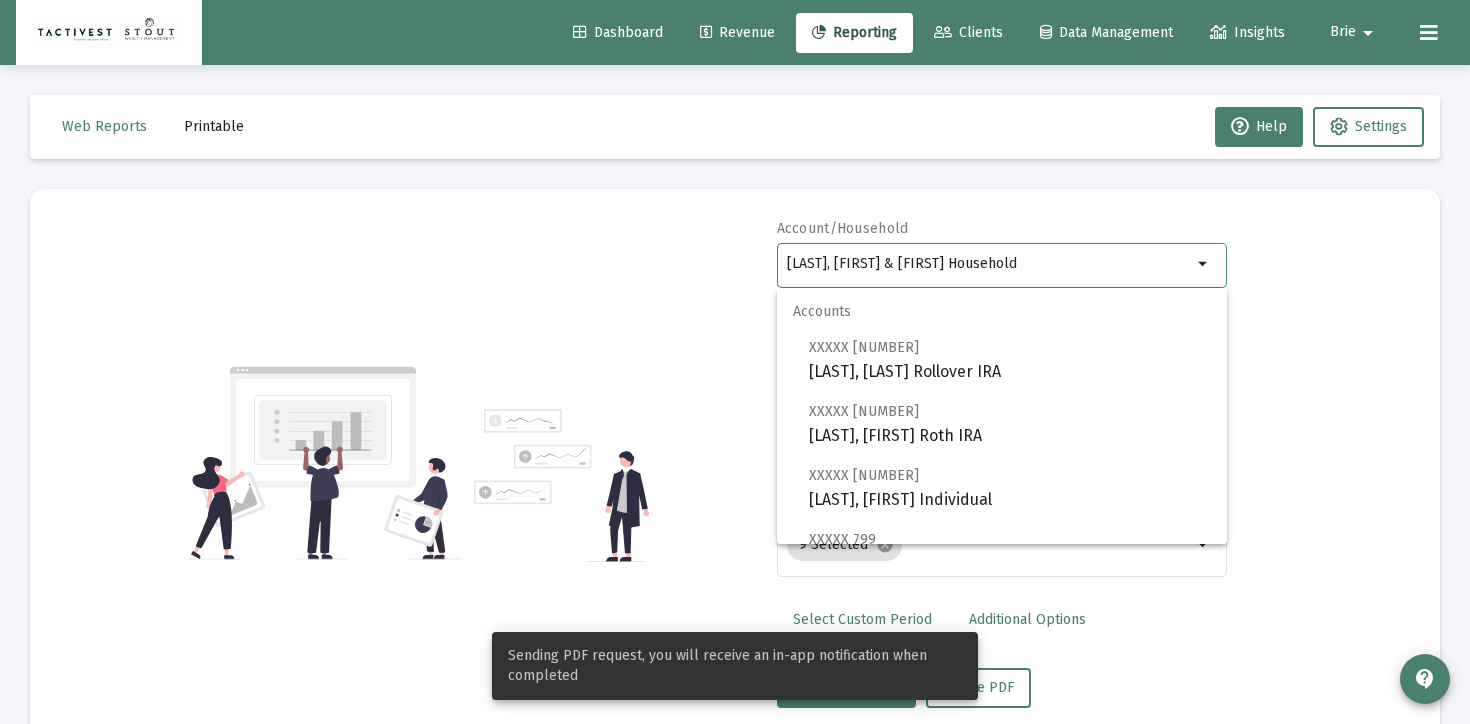 click on "[LAST], [FIRST] & [FIRST] Household" at bounding box center [989, 264] 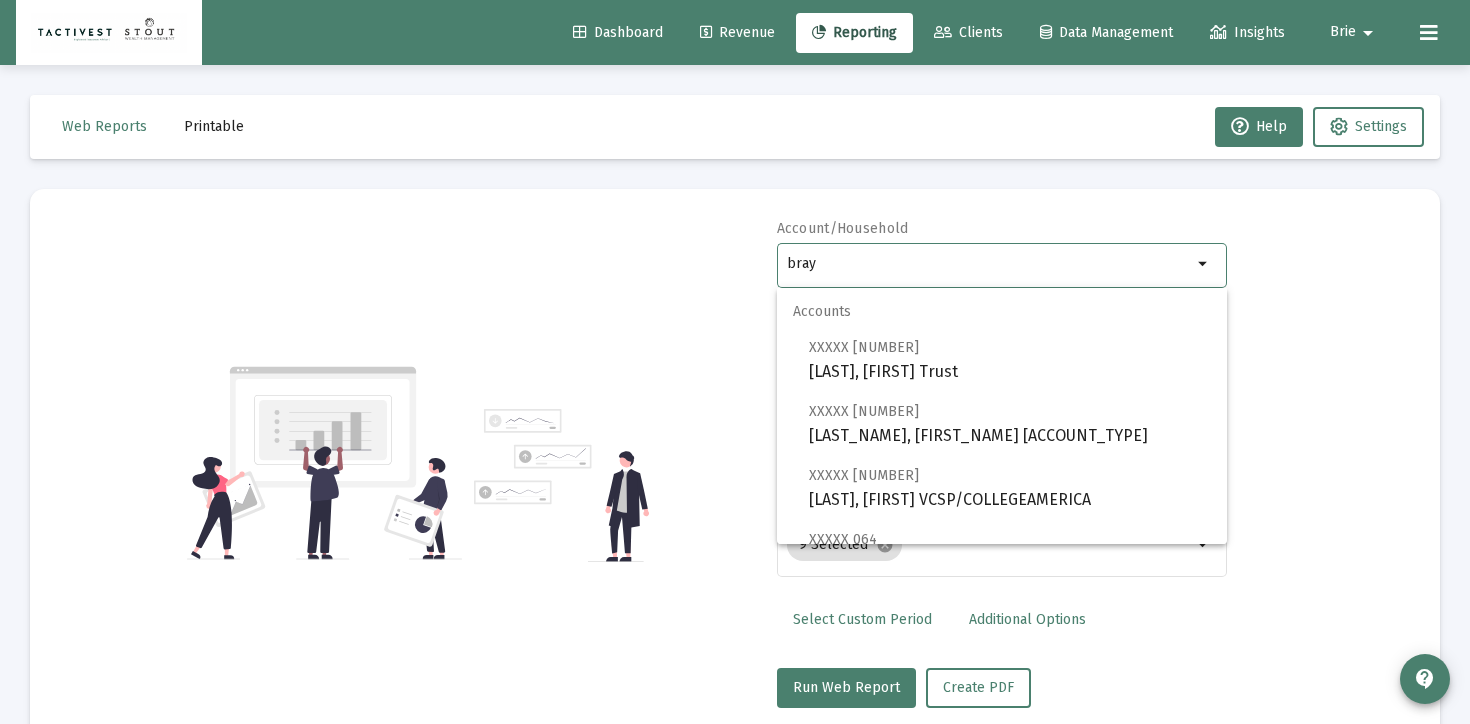 scroll, scrollTop: 256, scrollLeft: 0, axis: vertical 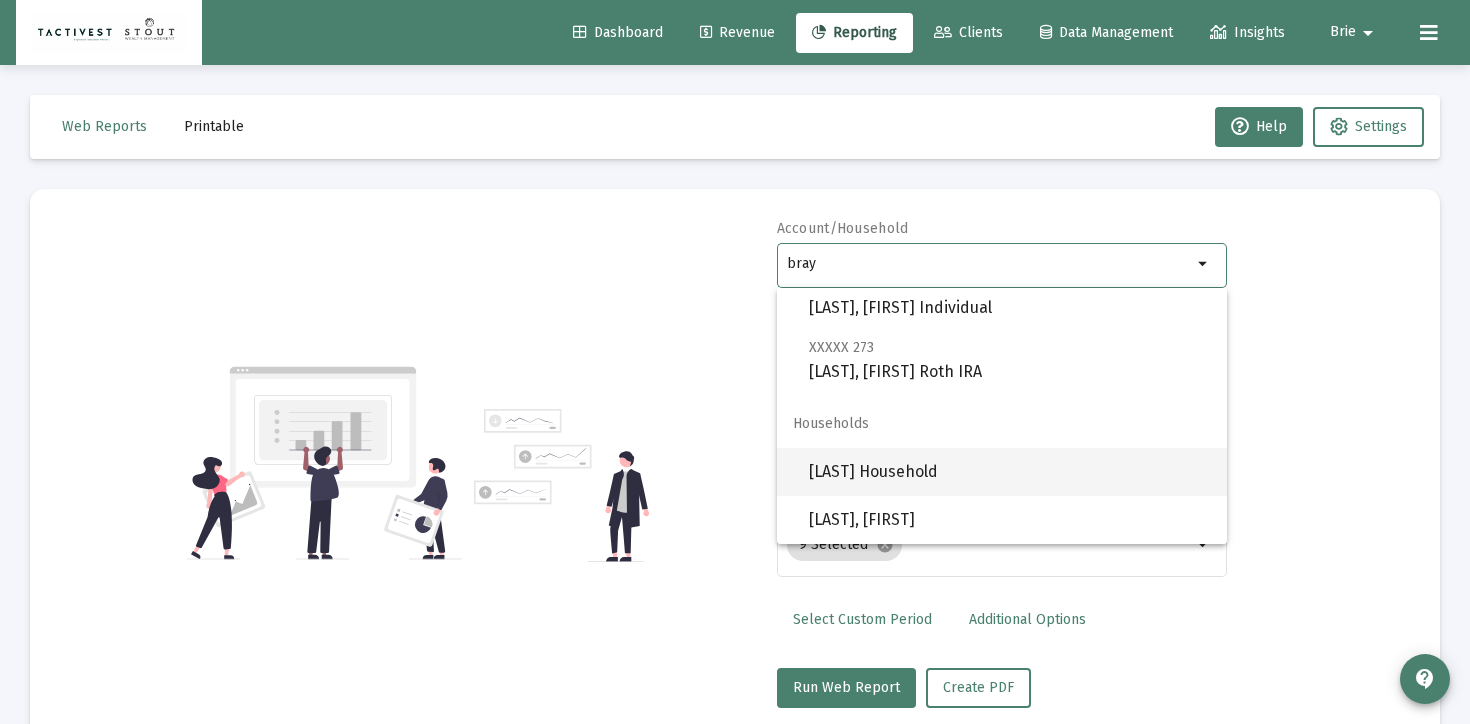 click on "[LAST] Household" at bounding box center (1010, 472) 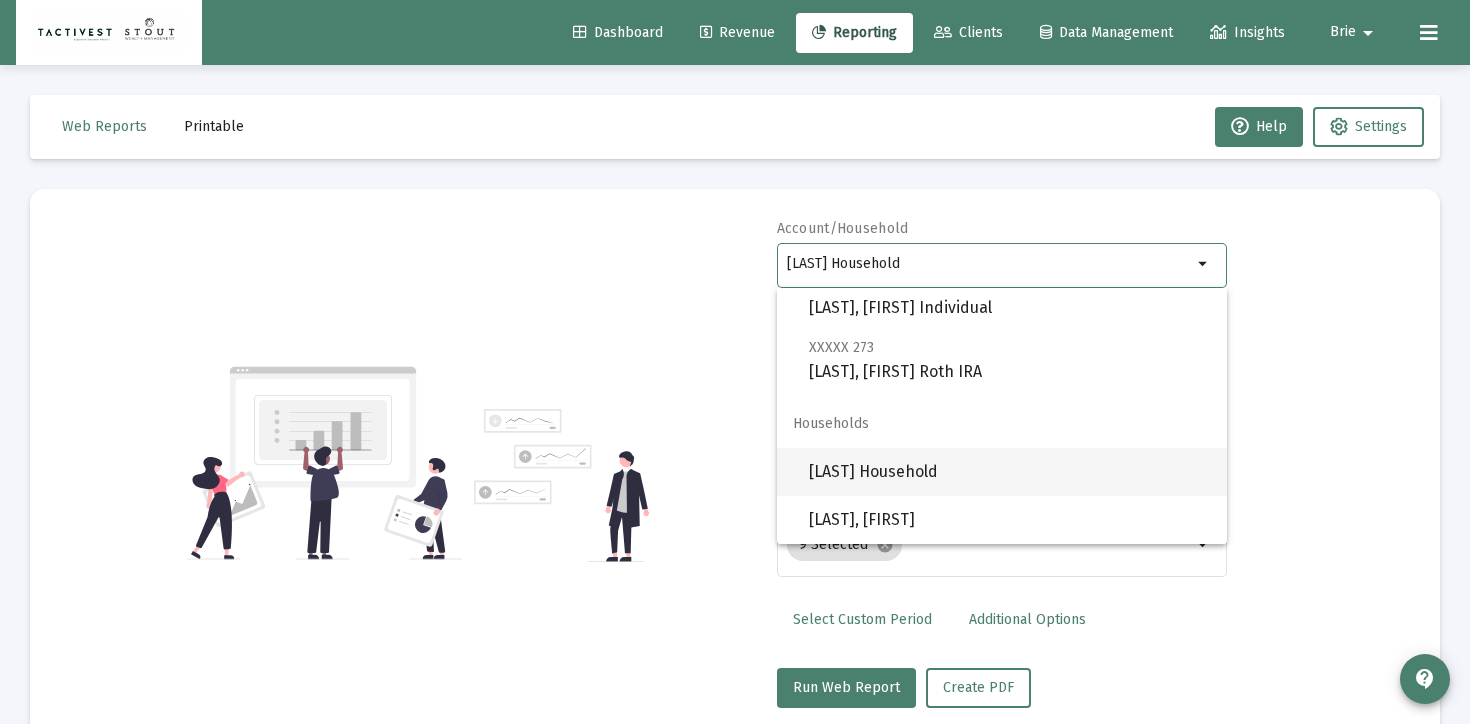 click on "DEFAULT" at bounding box center (1002, 457) 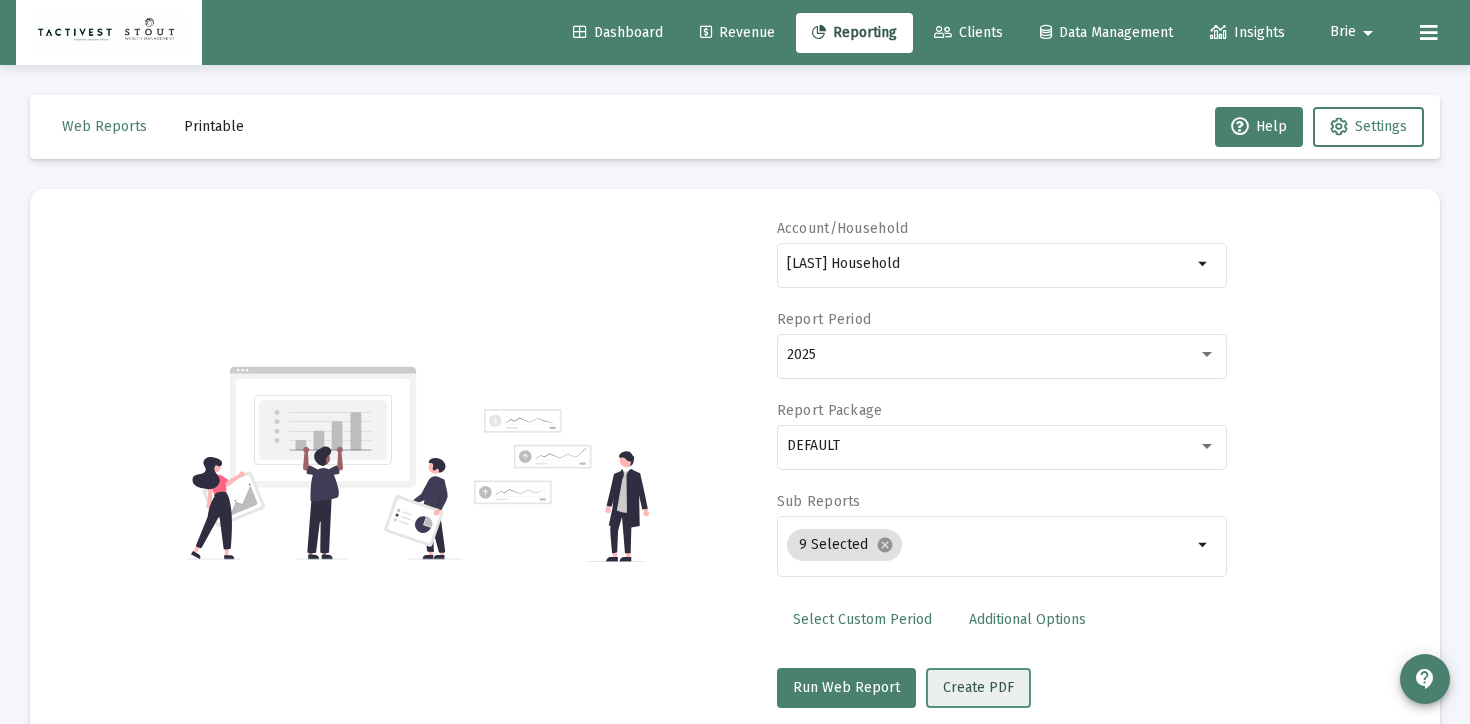 click on "Create PDF" at bounding box center (978, 688) 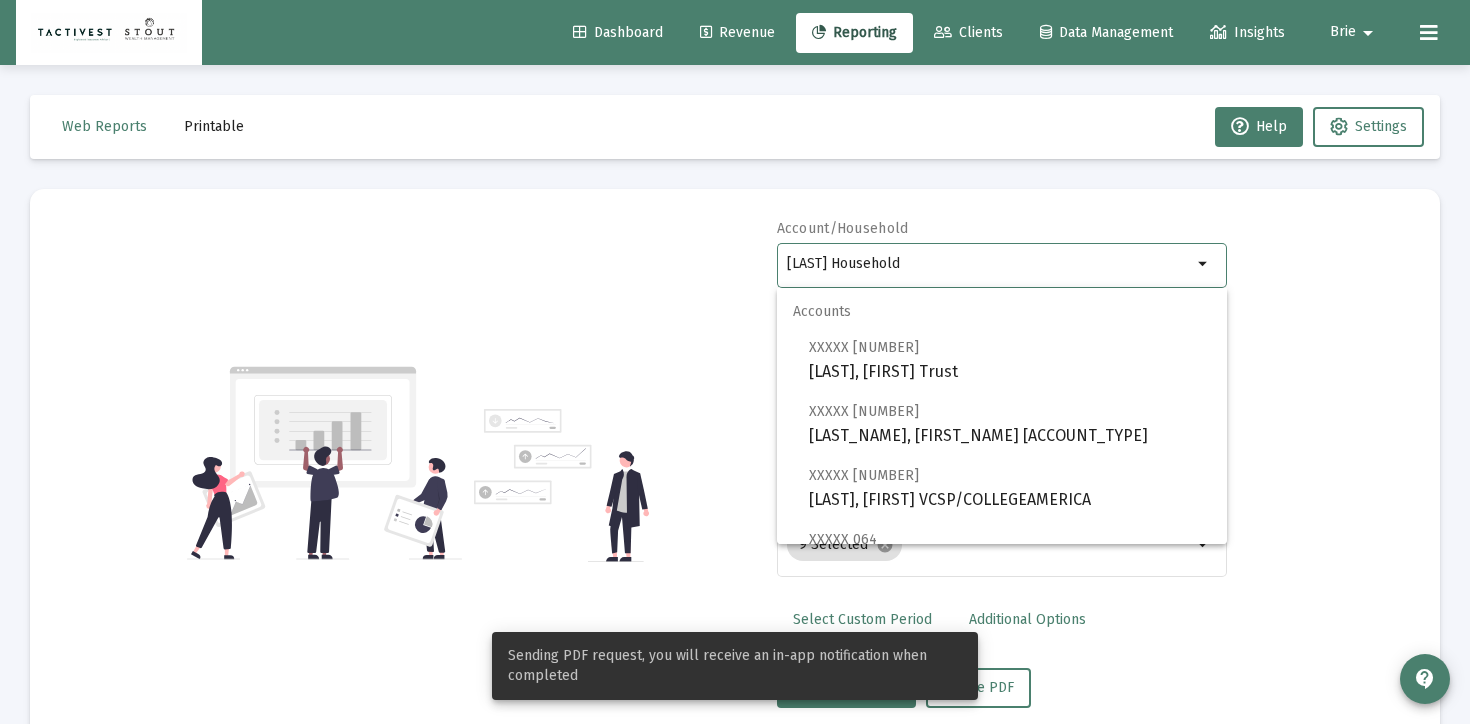 click on "[LAST] Household" at bounding box center (989, 264) 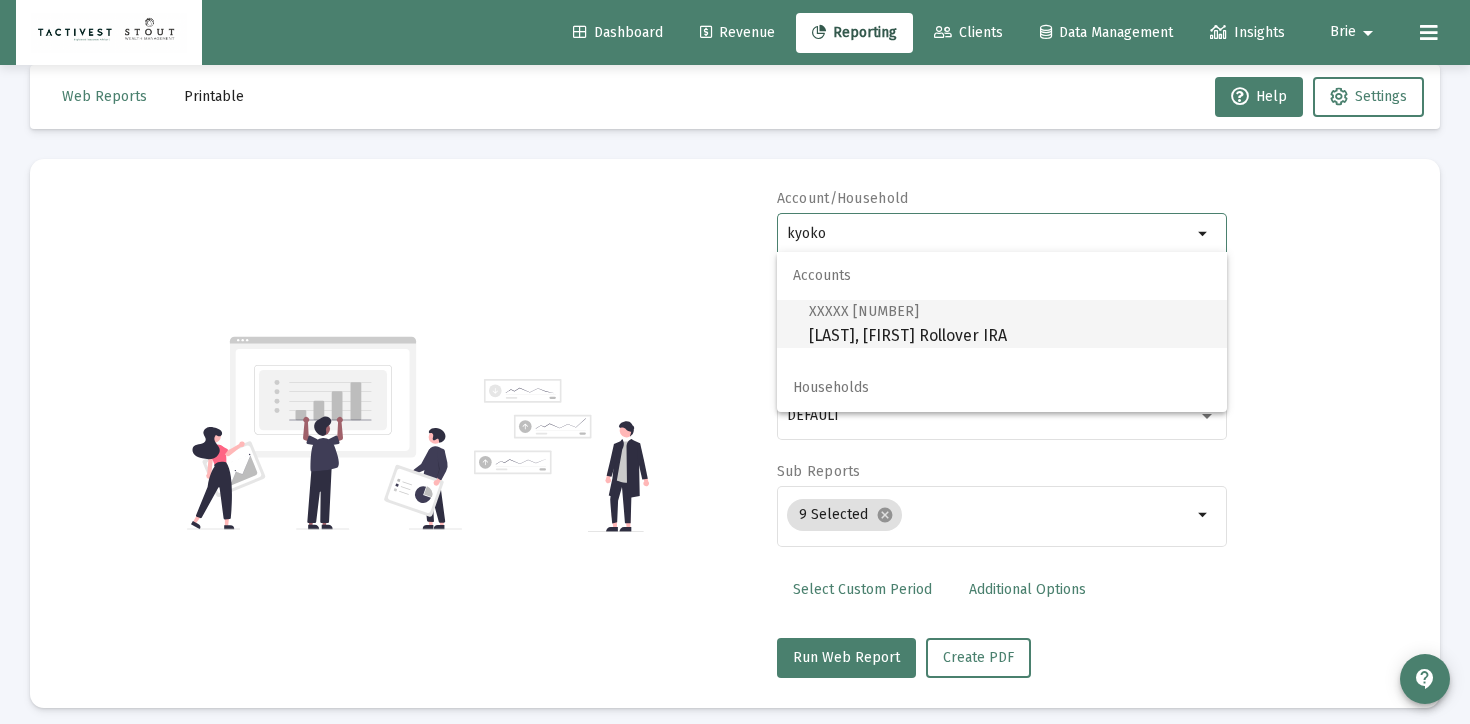 scroll, scrollTop: 39, scrollLeft: 0, axis: vertical 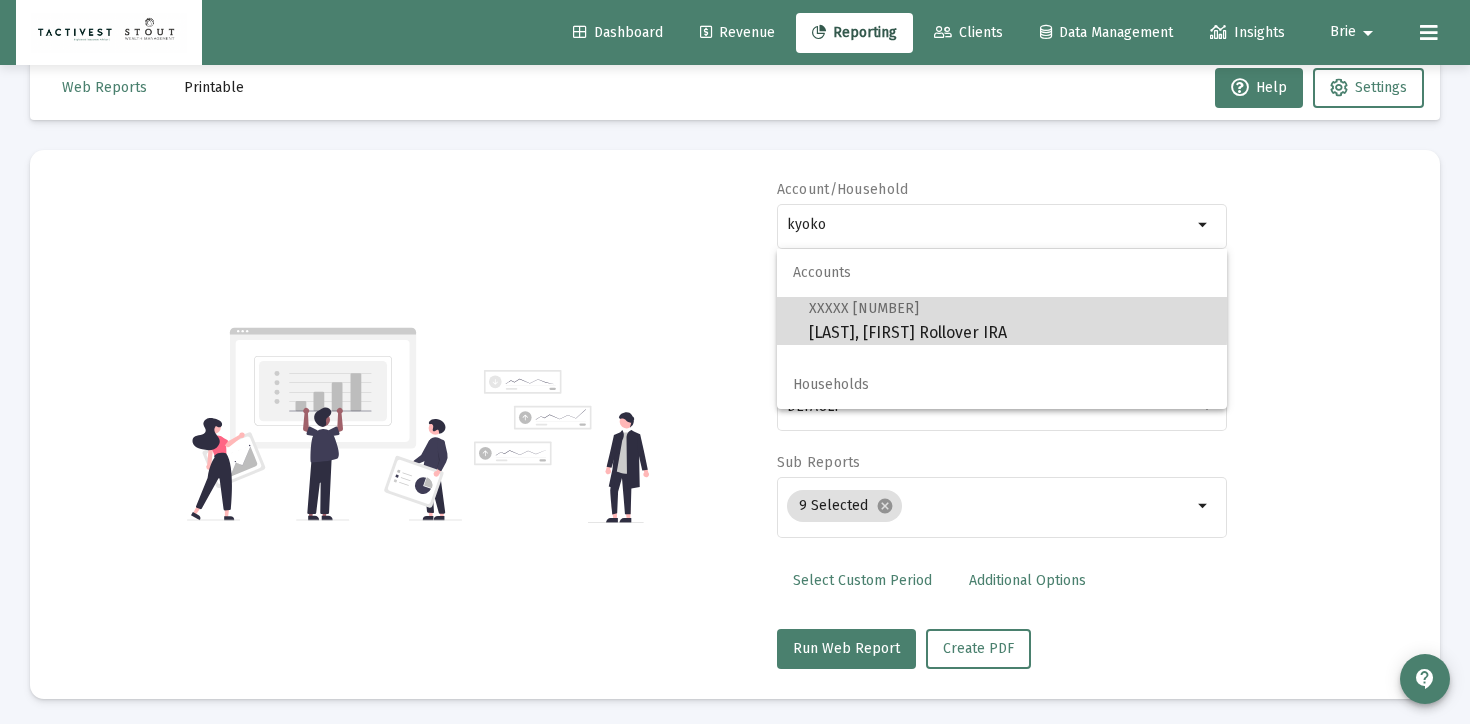click on "XXXXX [NUMBER] [LAST], [FIRST] Rollover IRA" at bounding box center [1010, 320] 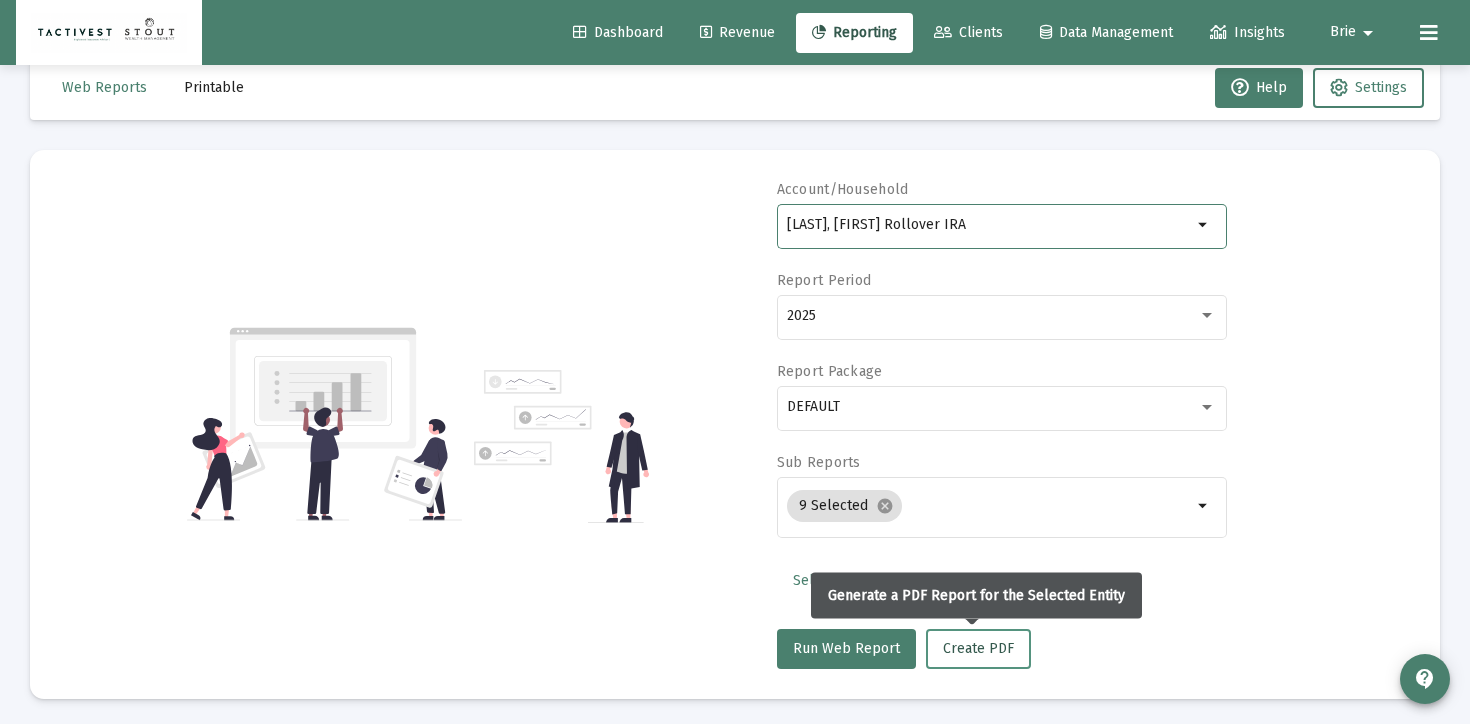 click on "Create PDF" at bounding box center [978, 648] 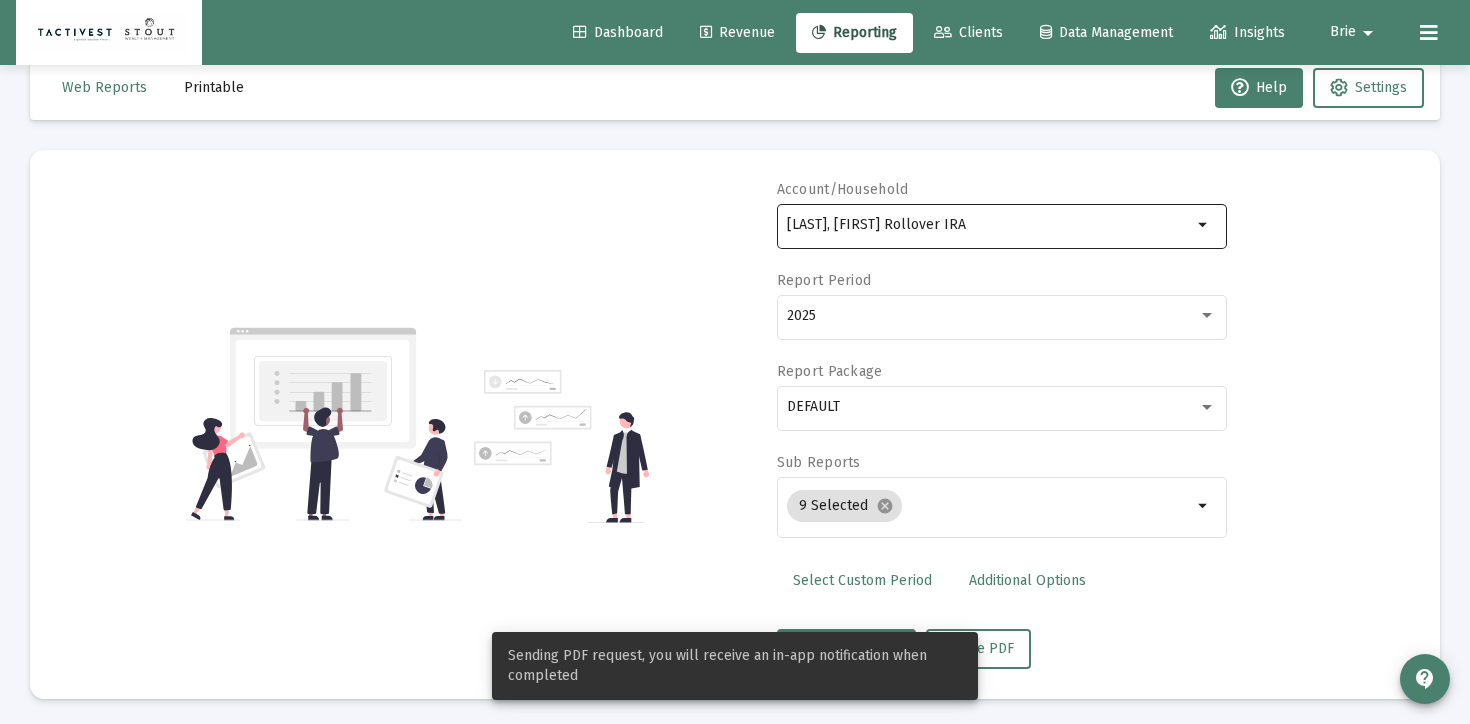click on "[LAST], [FIRST] Rollover IRA" at bounding box center [989, 225] 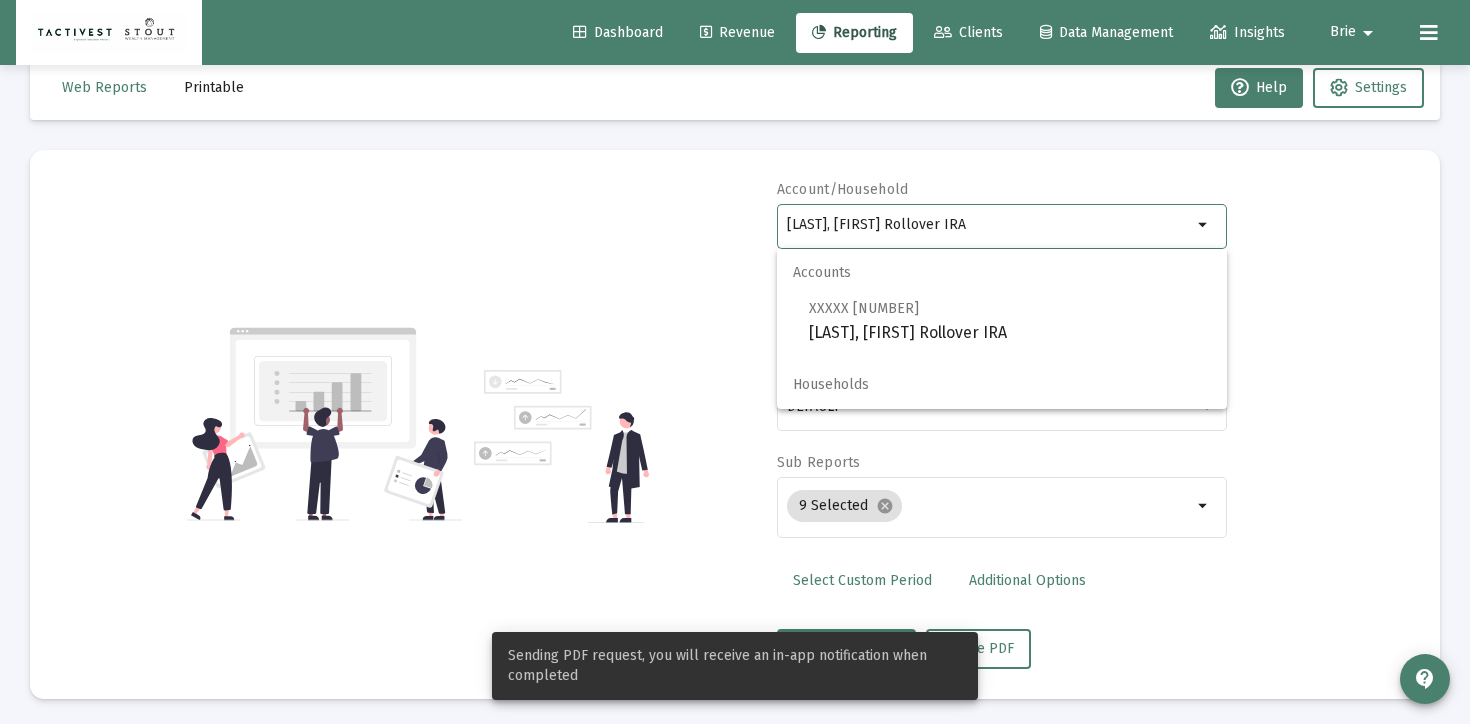 click on "[LAST], [FIRST] Rollover IRA" at bounding box center [989, 225] 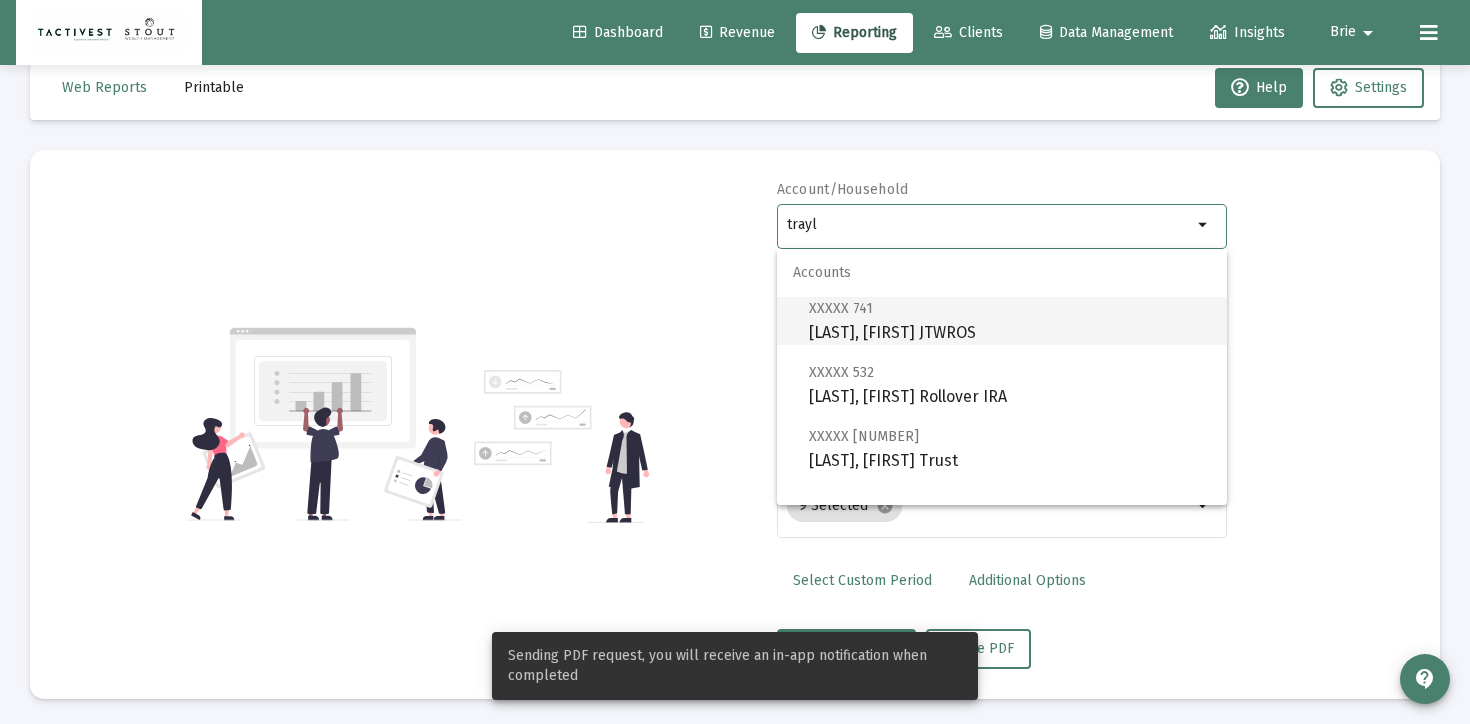 scroll, scrollTop: 80, scrollLeft: 0, axis: vertical 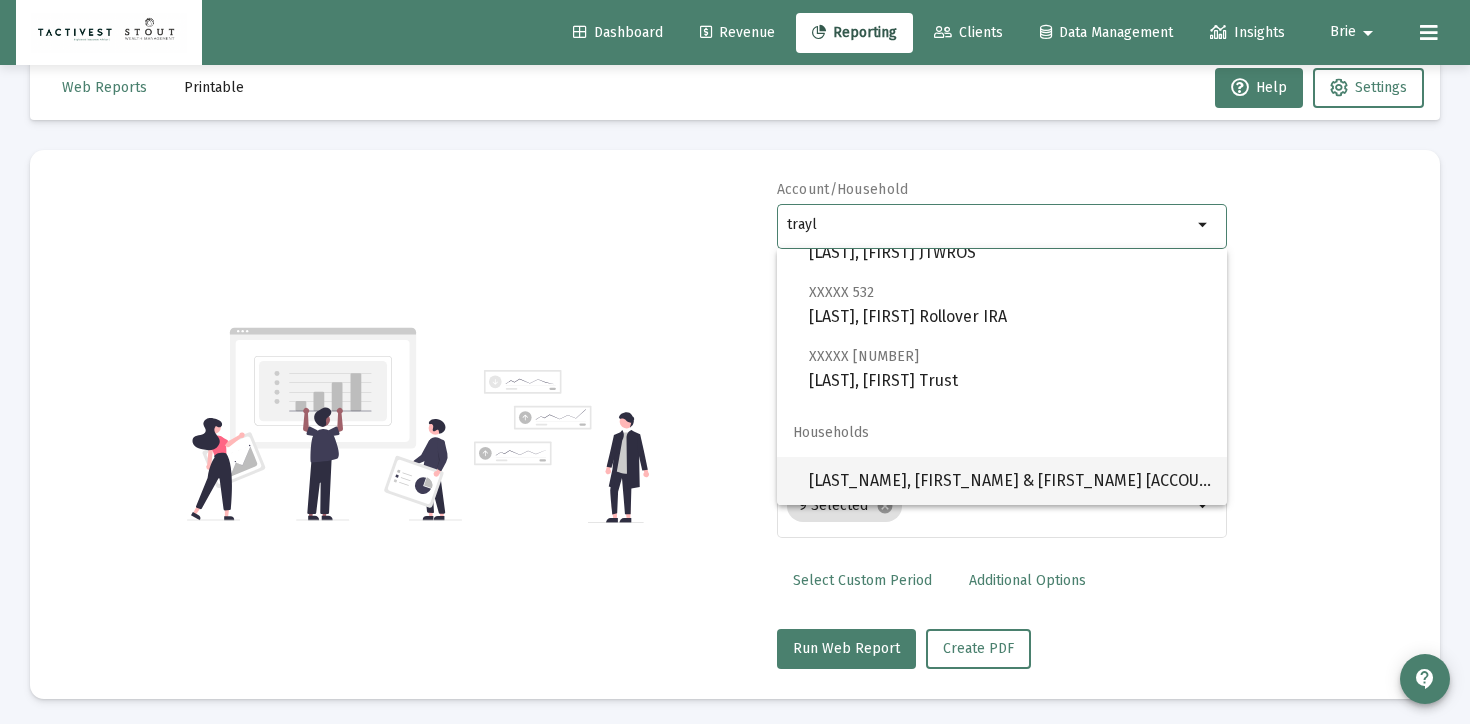 type on "trayl" 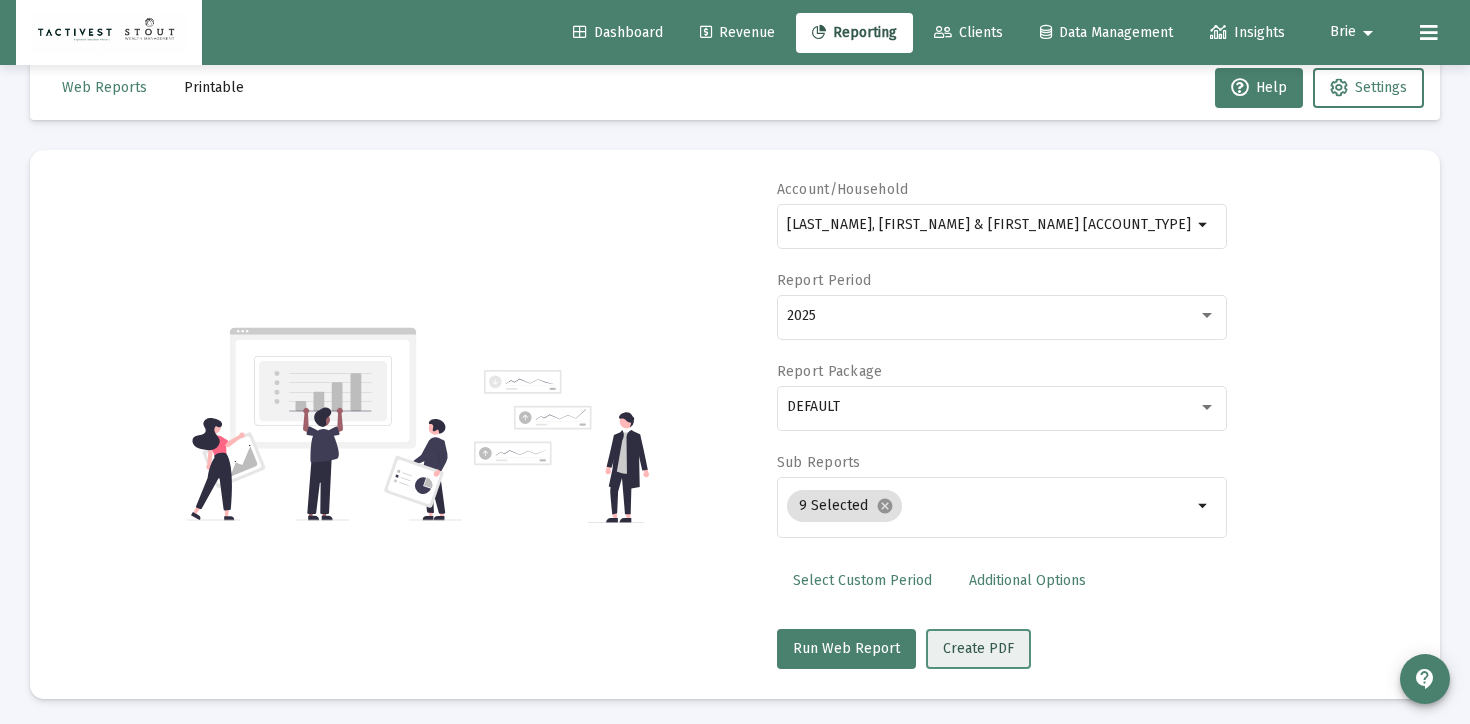 click on "Create PDF" at bounding box center (978, 649) 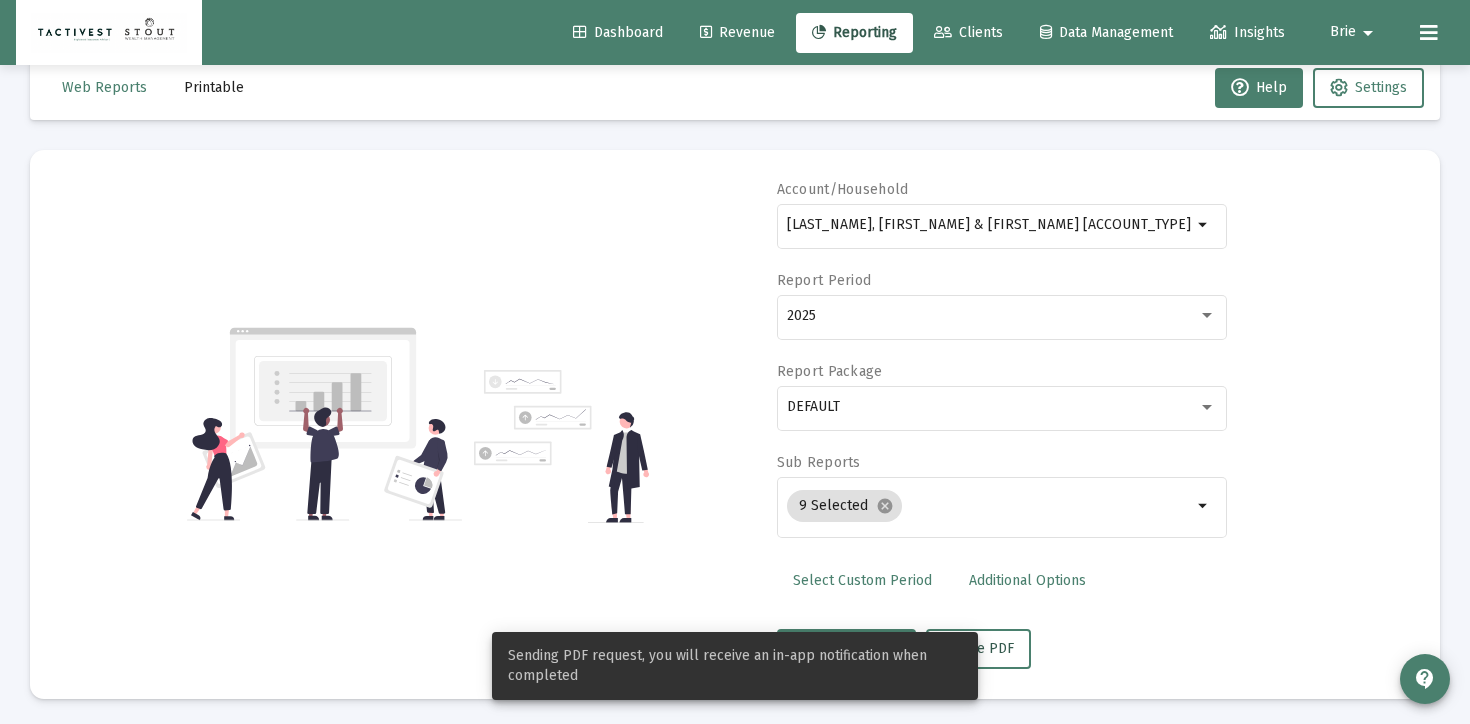 type 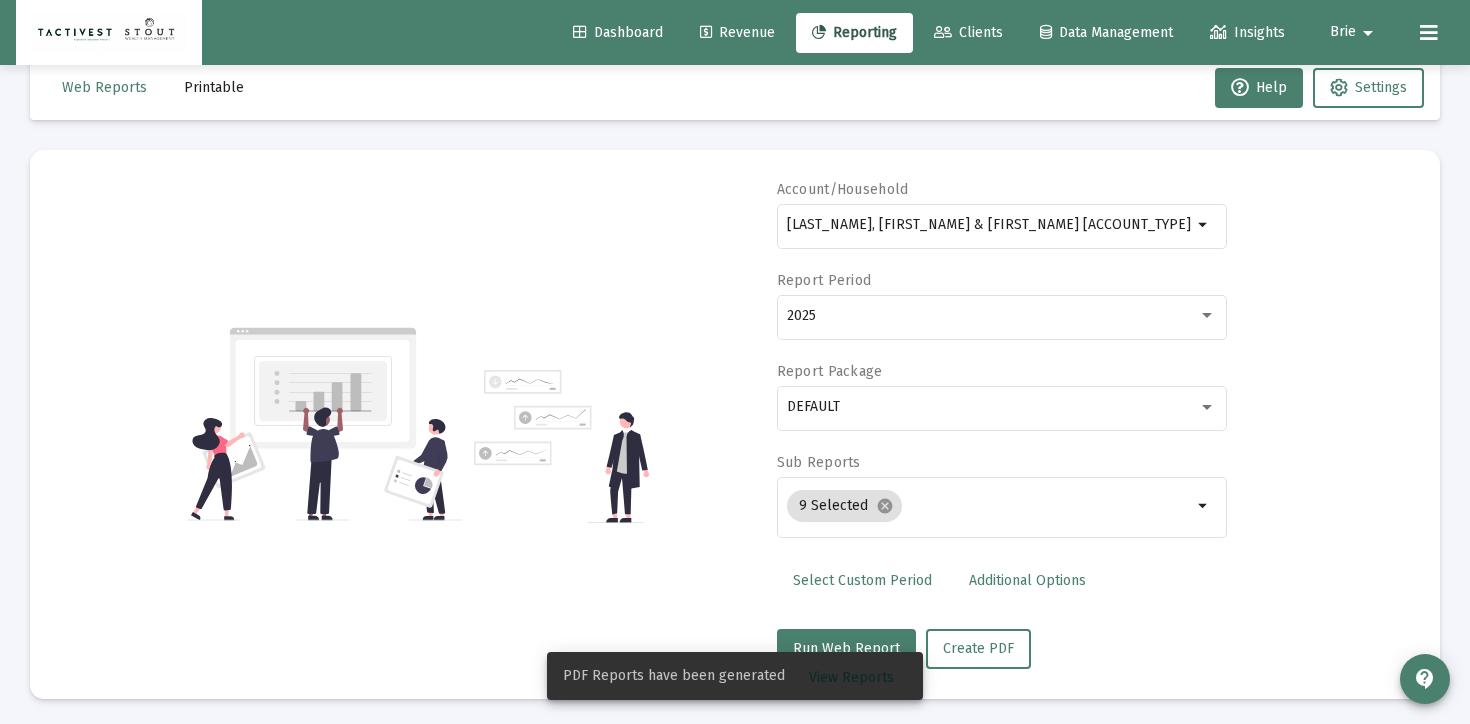 click on "Printable" at bounding box center (104, 87) 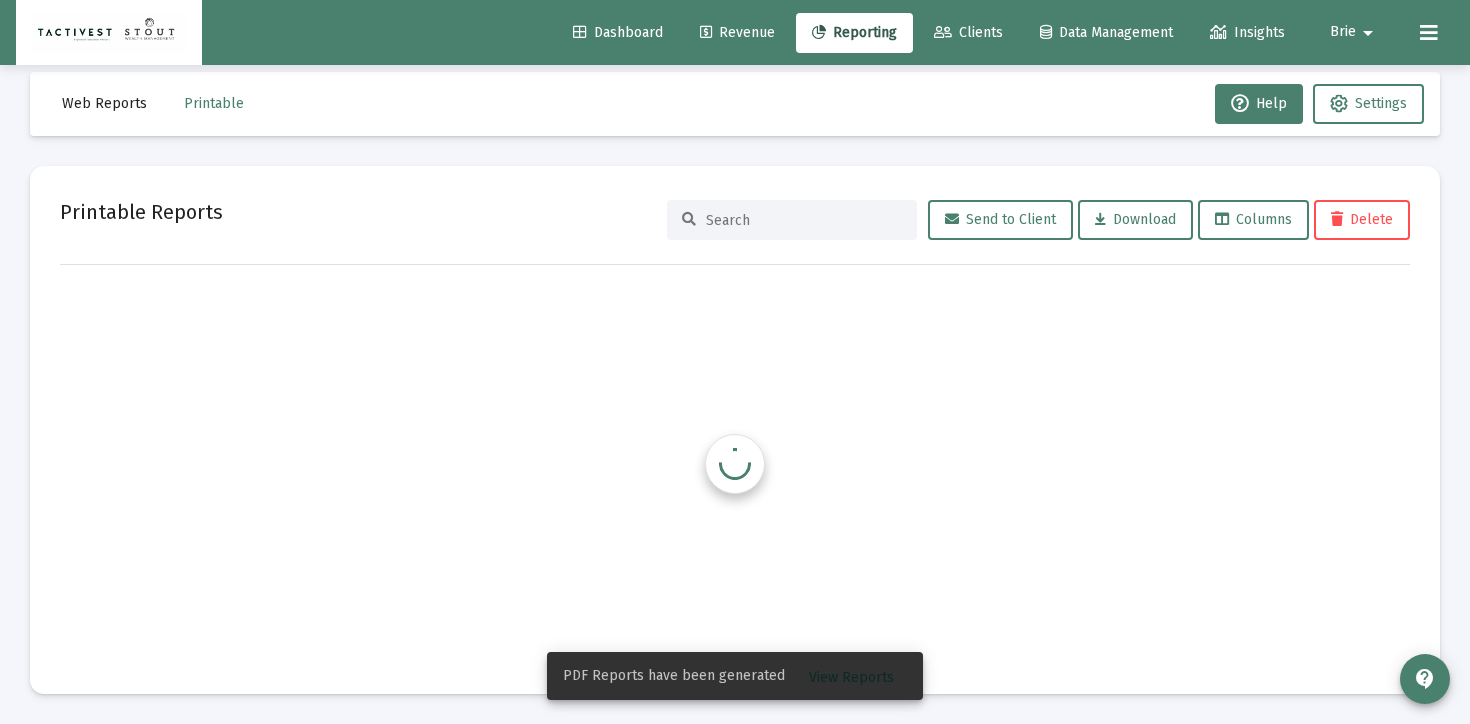 scroll, scrollTop: 23, scrollLeft: 0, axis: vertical 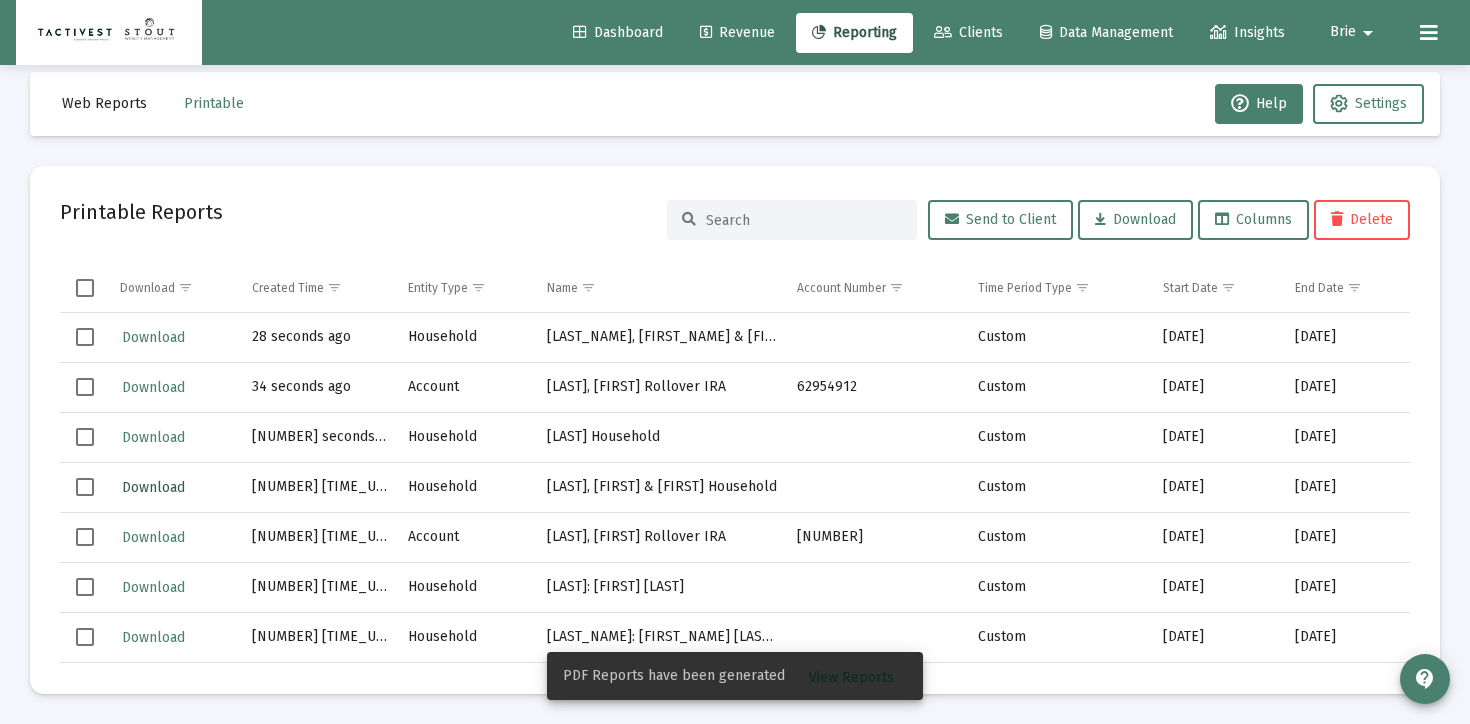 click on "Download" at bounding box center (153, 337) 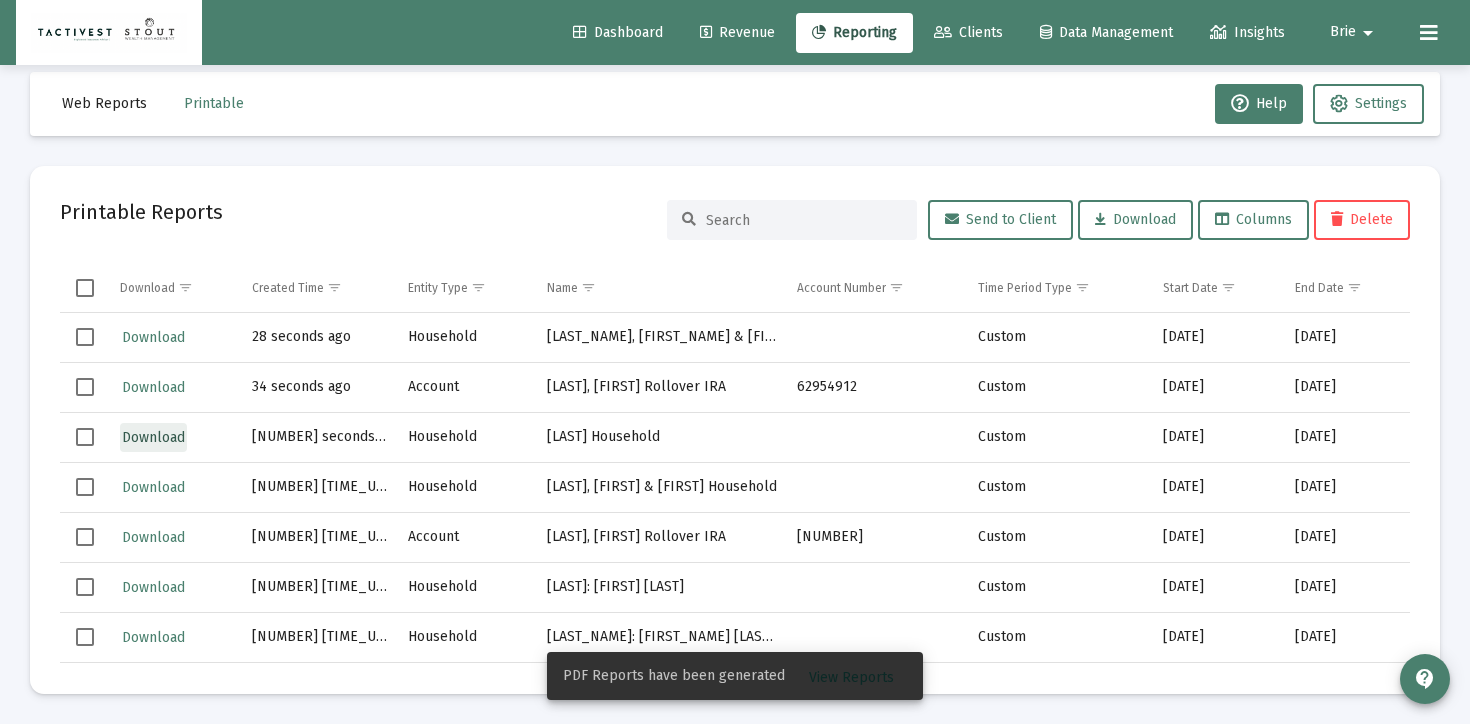 click on "Download" at bounding box center [153, 437] 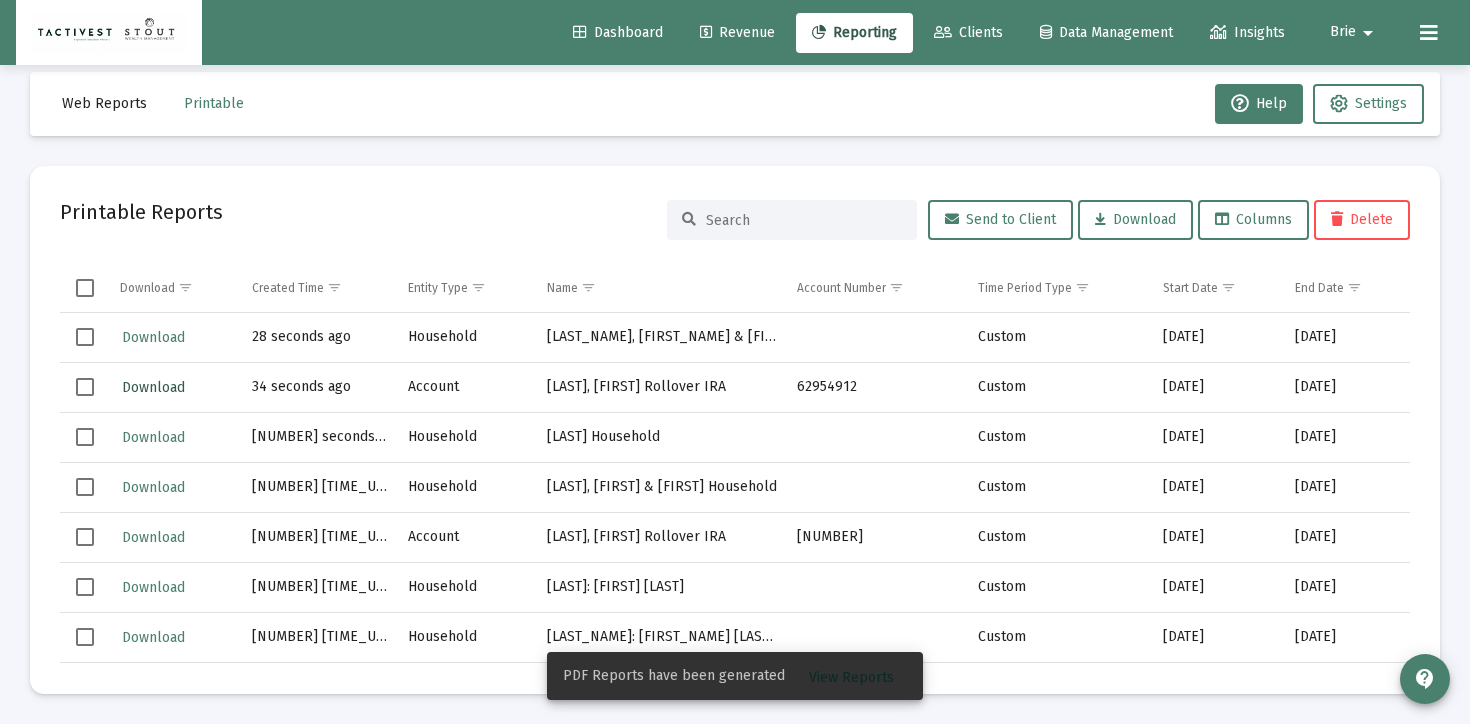 click on "Download" at bounding box center (153, 337) 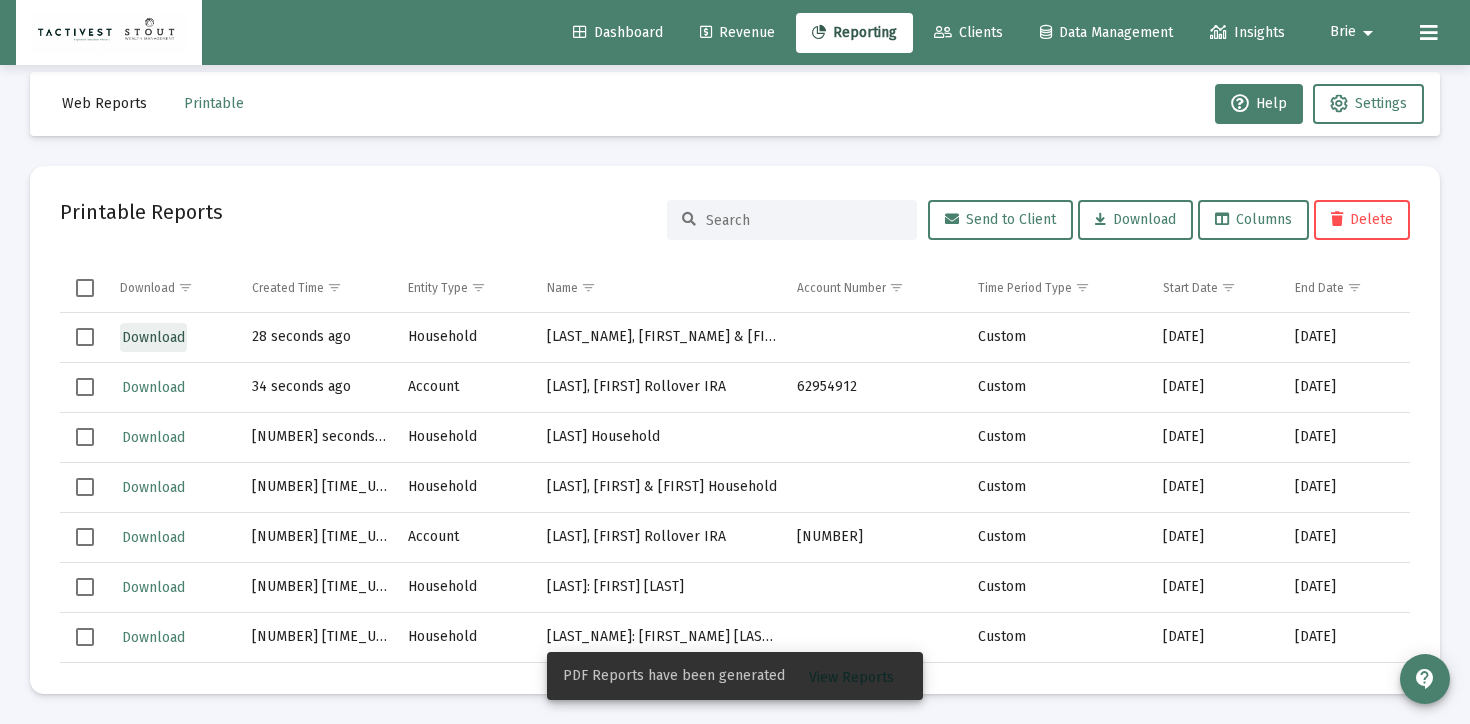 click on "Download" at bounding box center (153, 337) 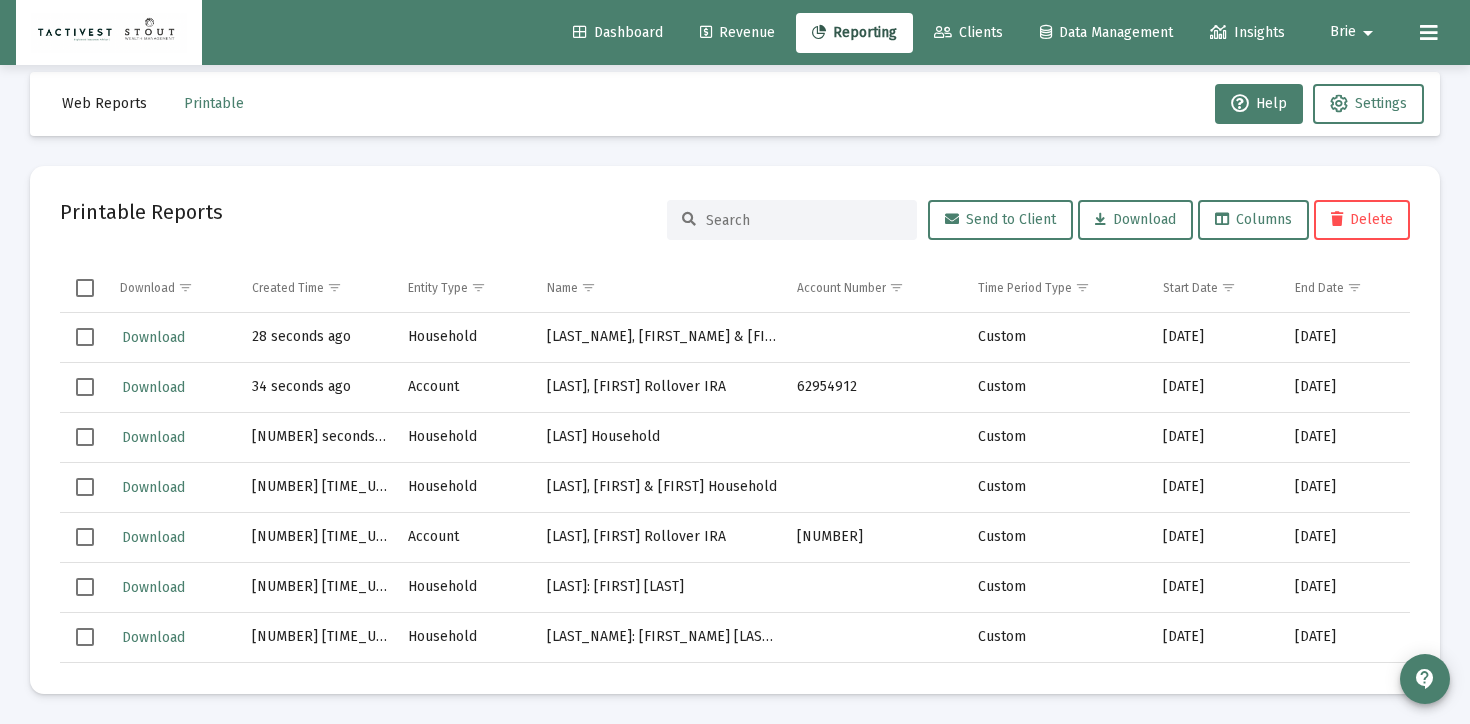 click on "Clients" at bounding box center [968, 32] 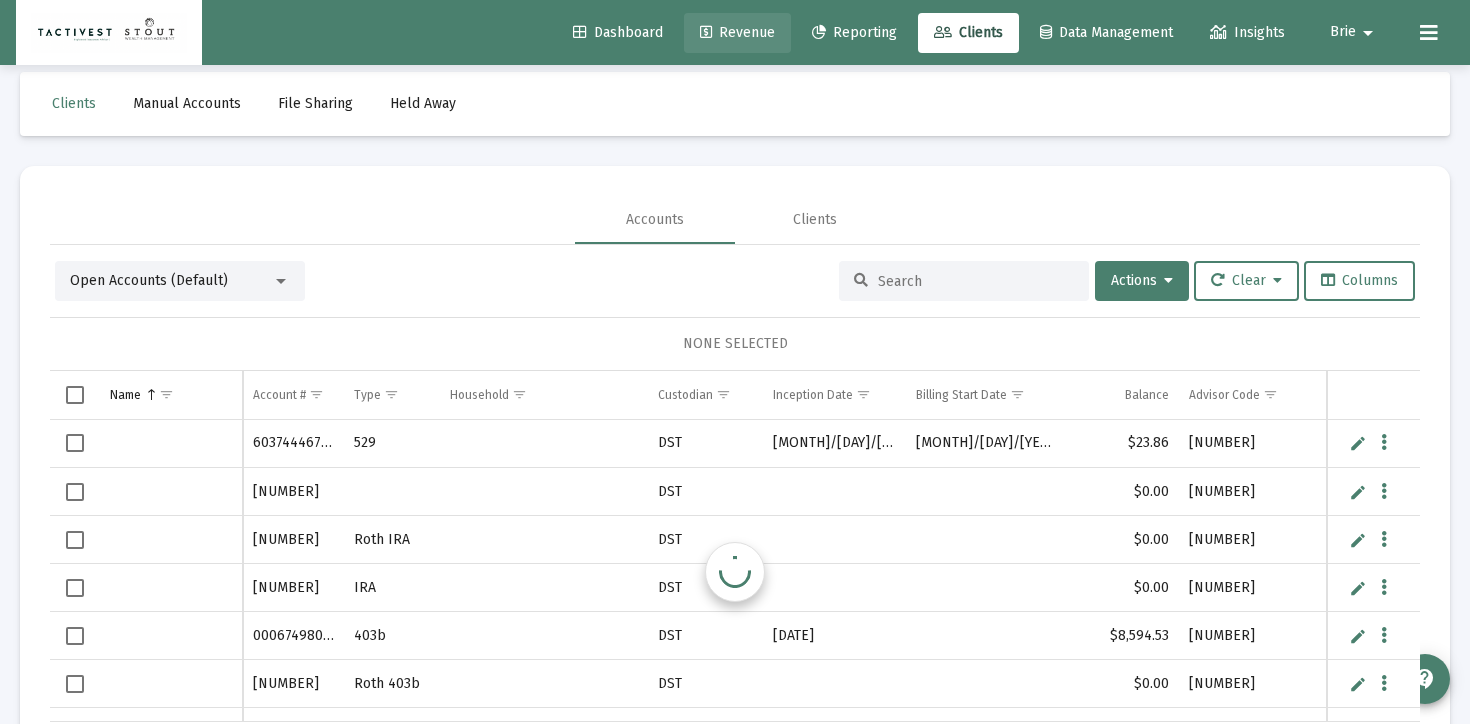 click on "Revenue" at bounding box center [737, 32] 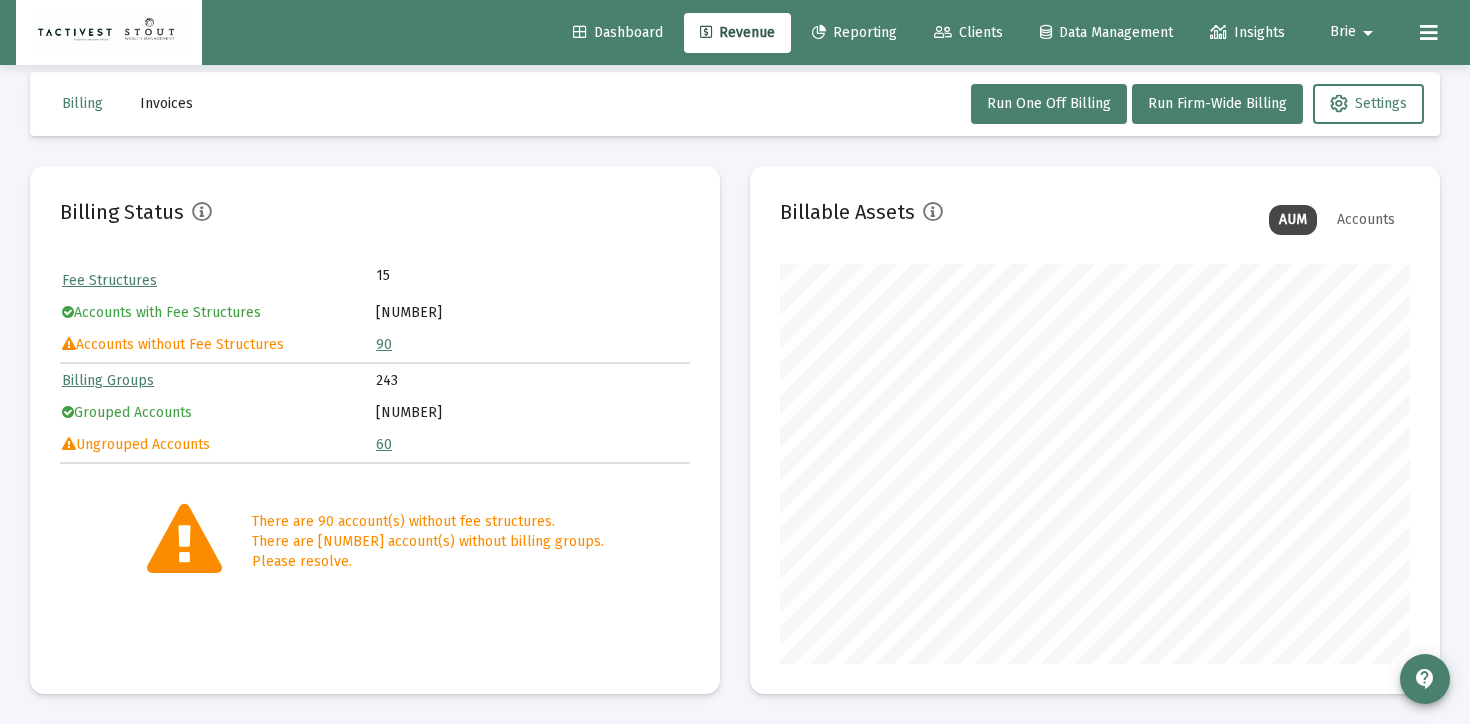 scroll, scrollTop: 999600, scrollLeft: 999370, axis: both 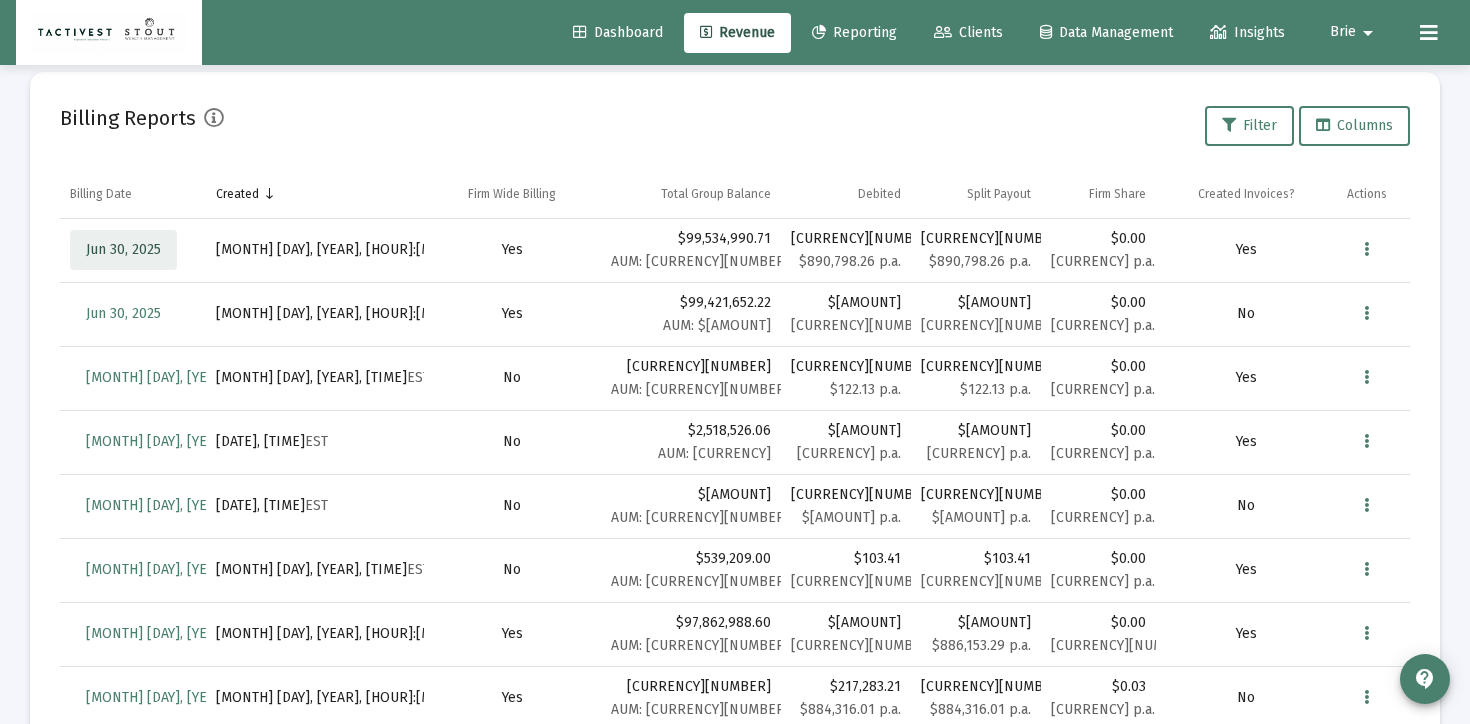 click on "Jun 30, 2025" at bounding box center (123, 249) 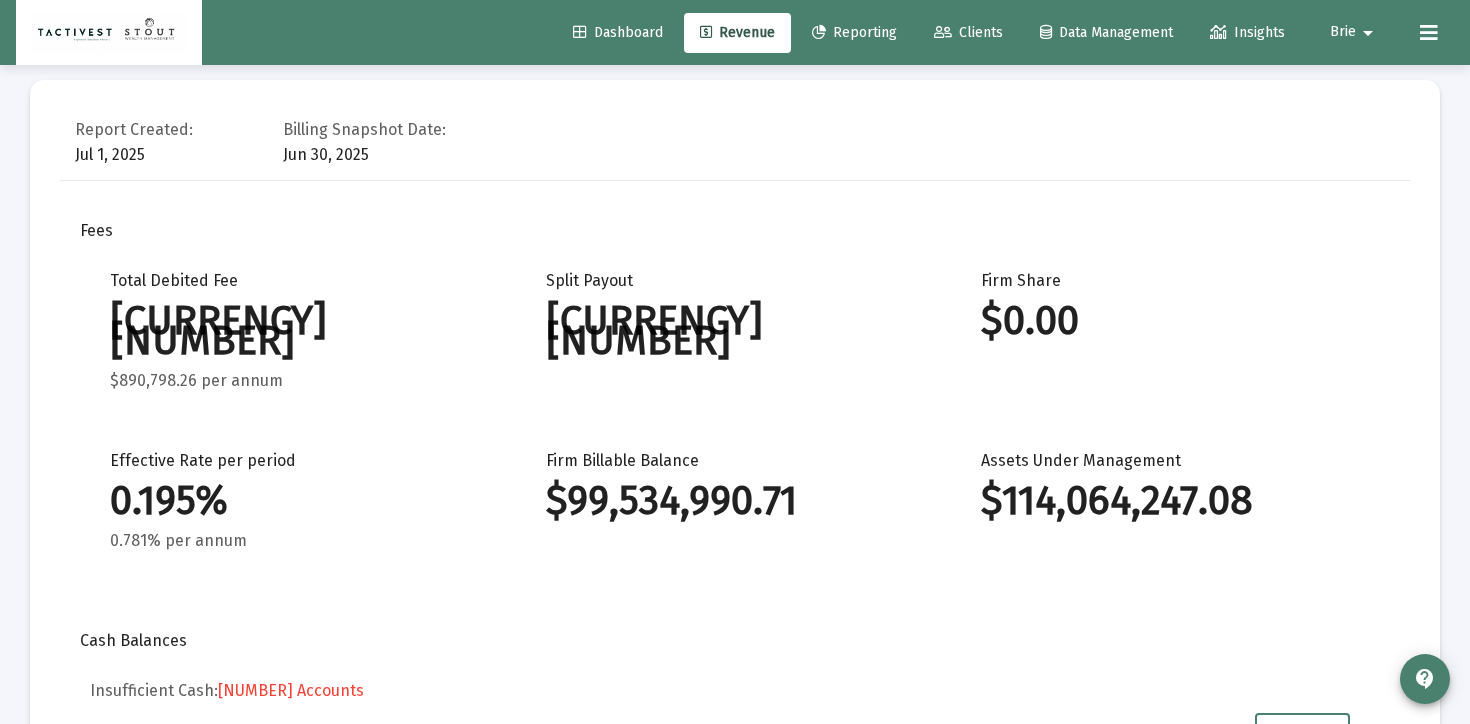 scroll, scrollTop: 1920, scrollLeft: 0, axis: vertical 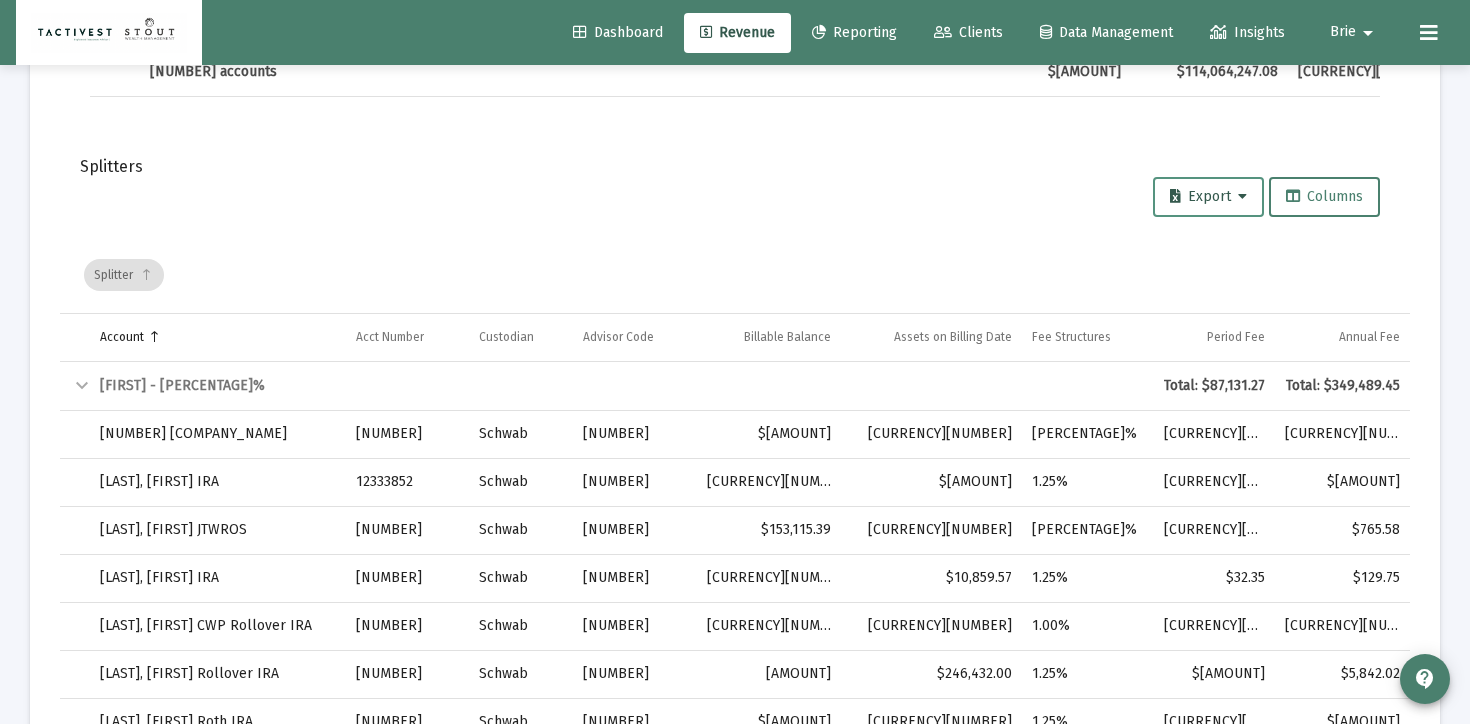 click on "Export" at bounding box center (1208, 196) 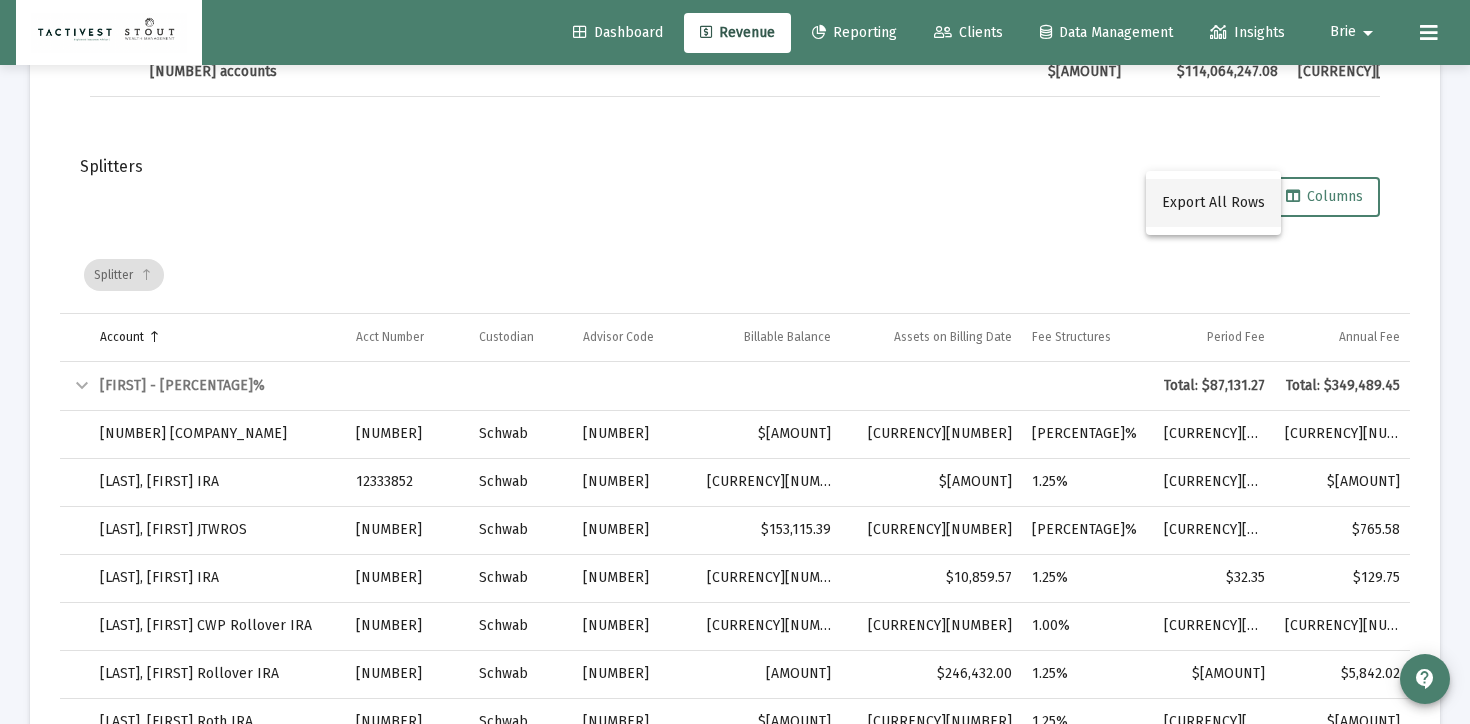 click on "Export All Rows" at bounding box center [1213, 203] 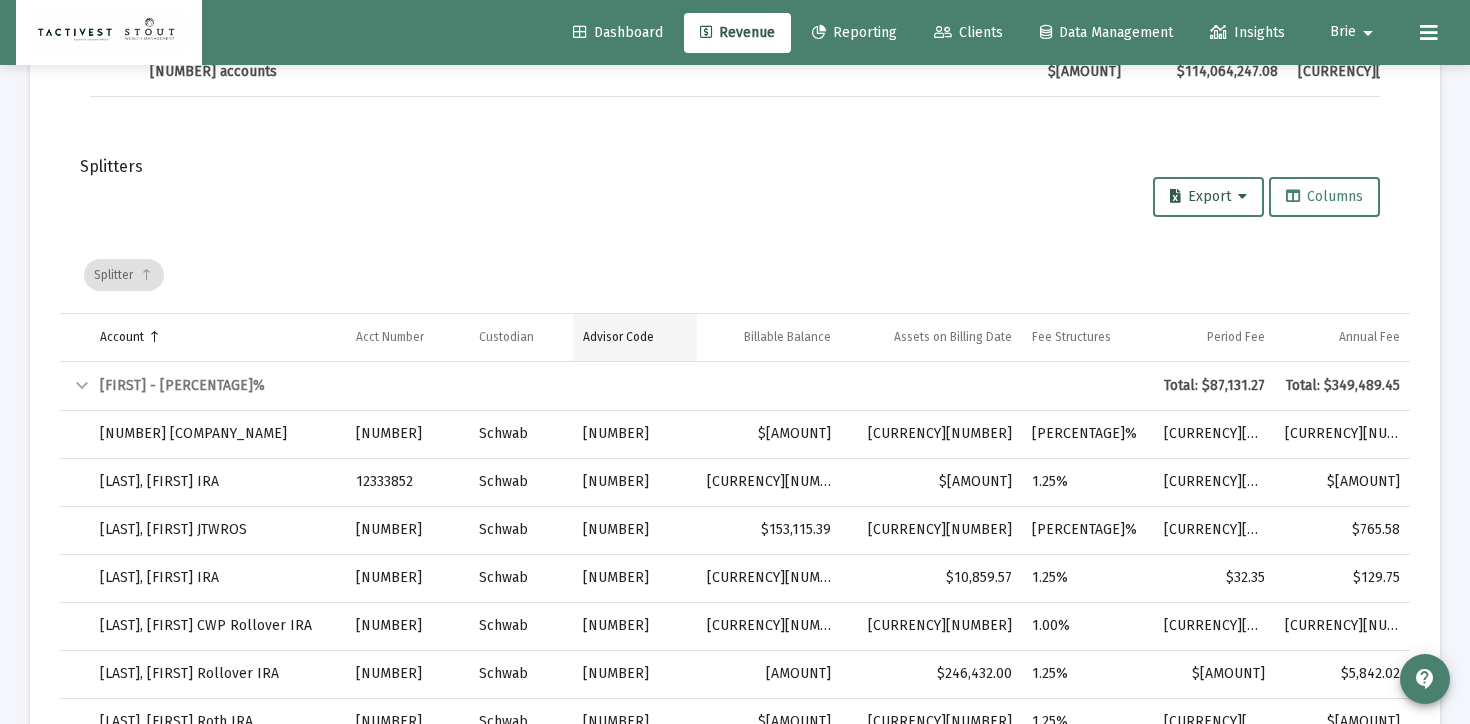 type 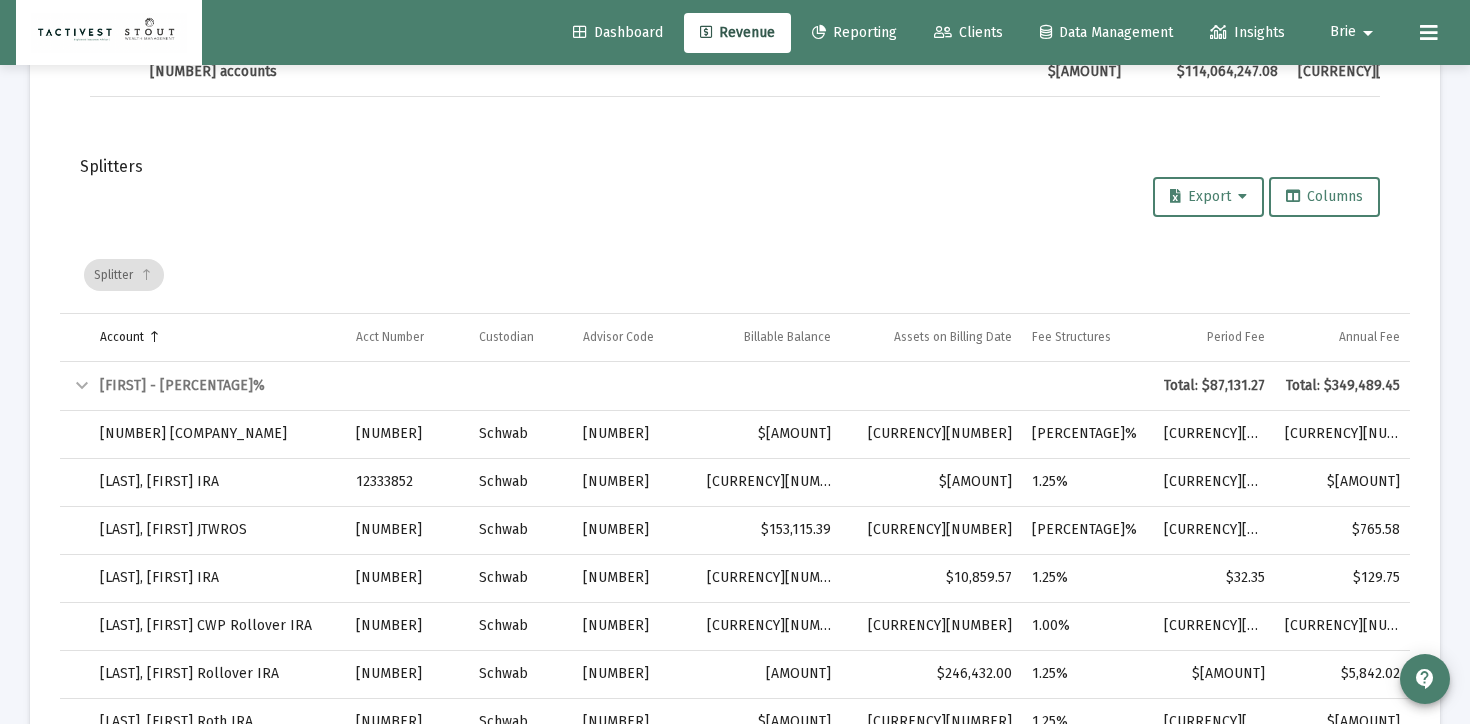 click on "1.25%" at bounding box center [1088, 434] 